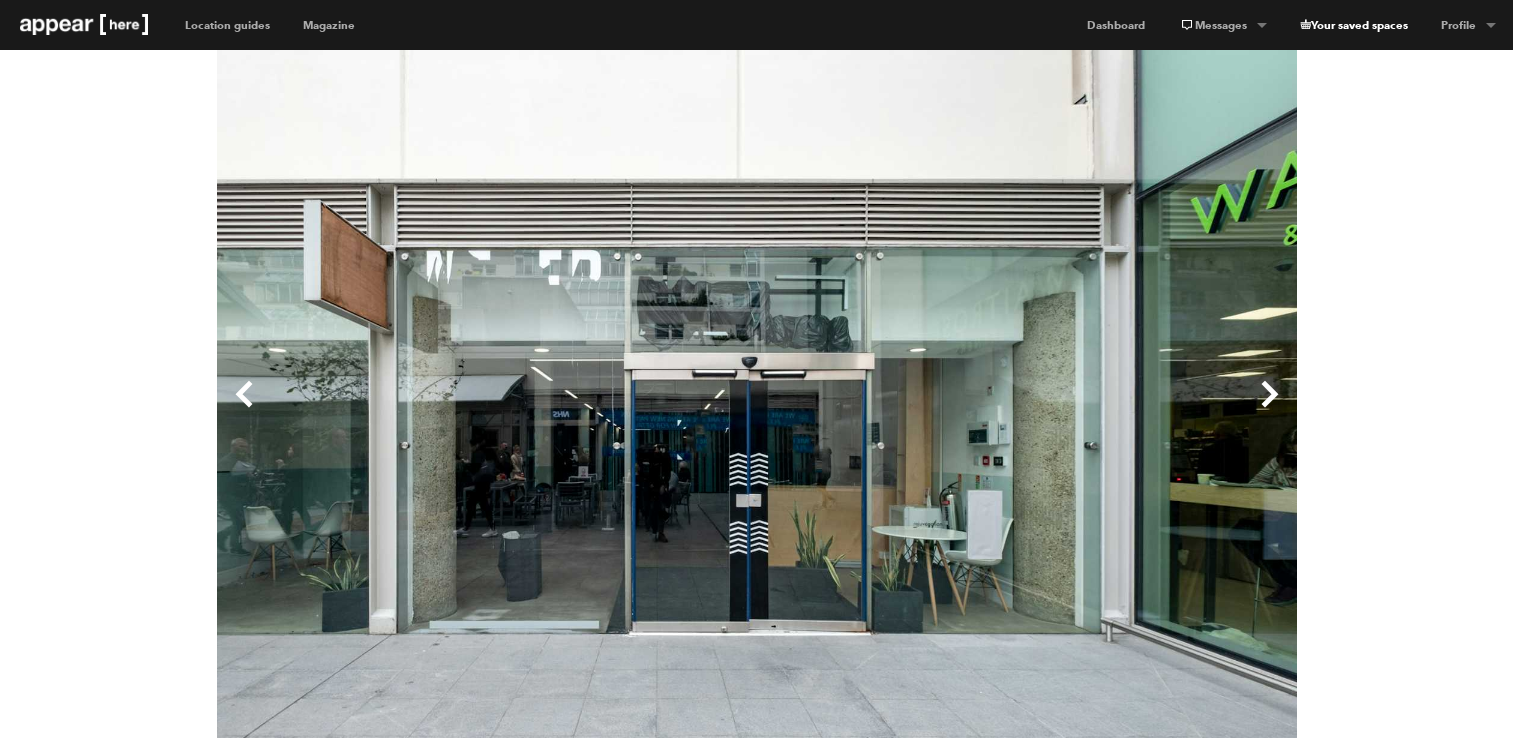 scroll, scrollTop: 0, scrollLeft: 0, axis: both 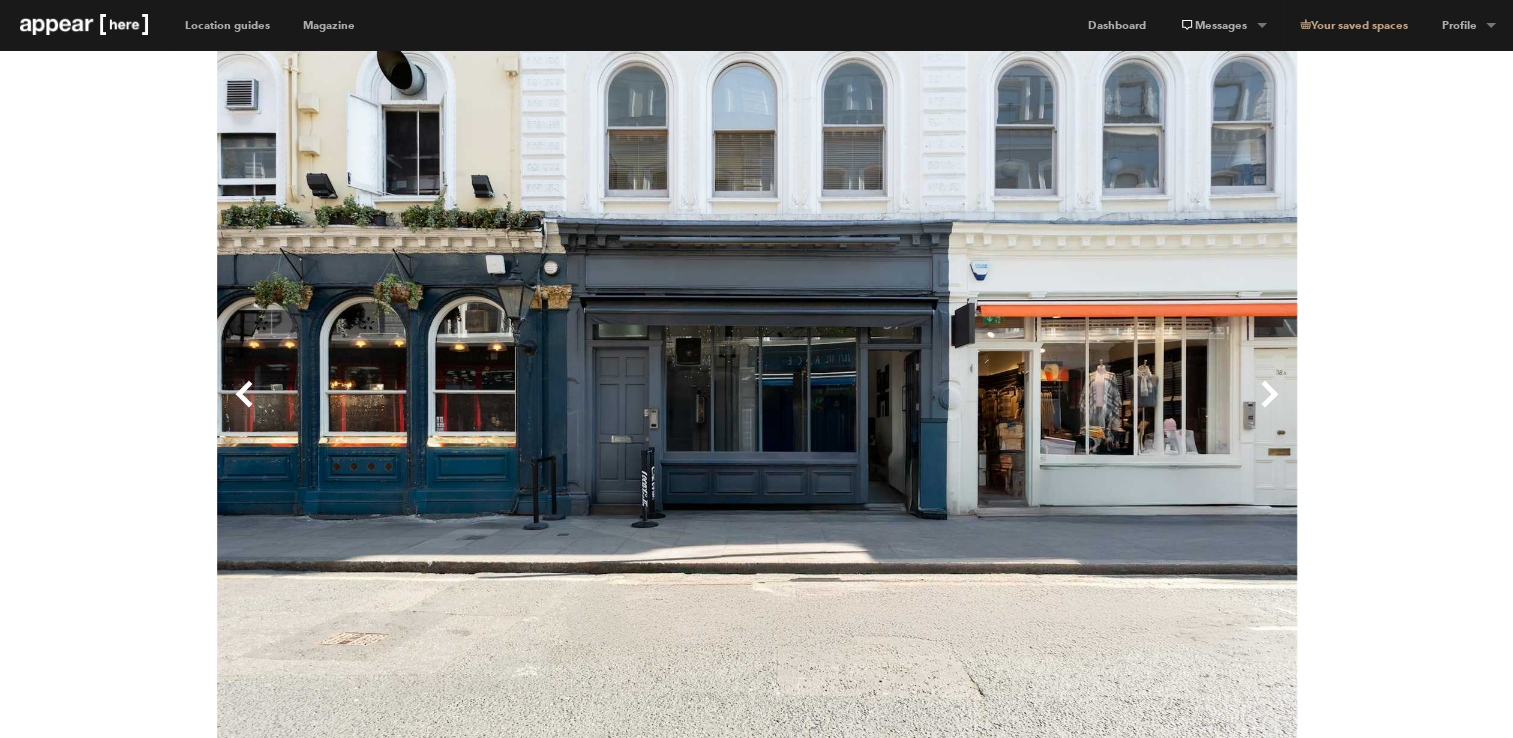 click on "Next" at bounding box center [1027, 410] 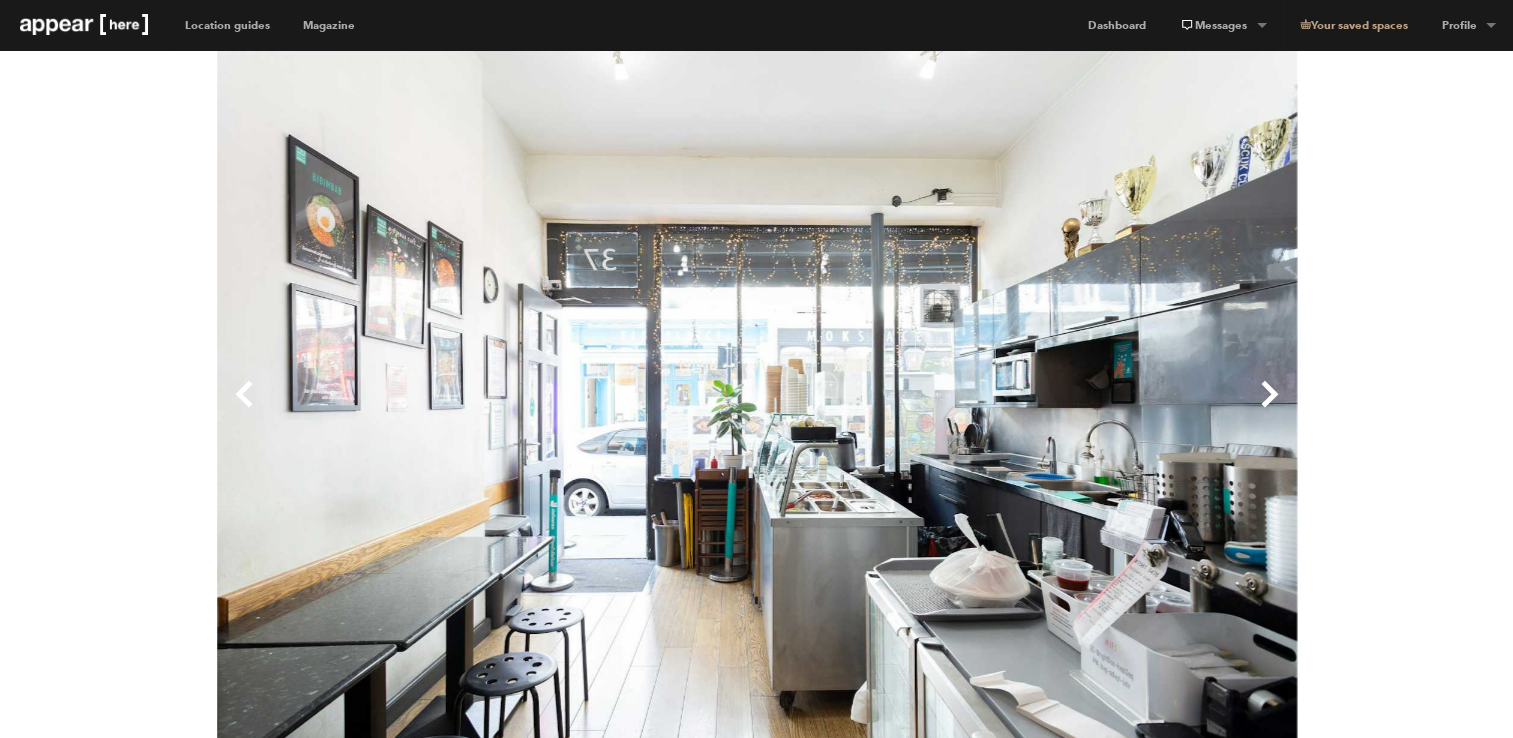 click on "Next" at bounding box center [1027, 410] 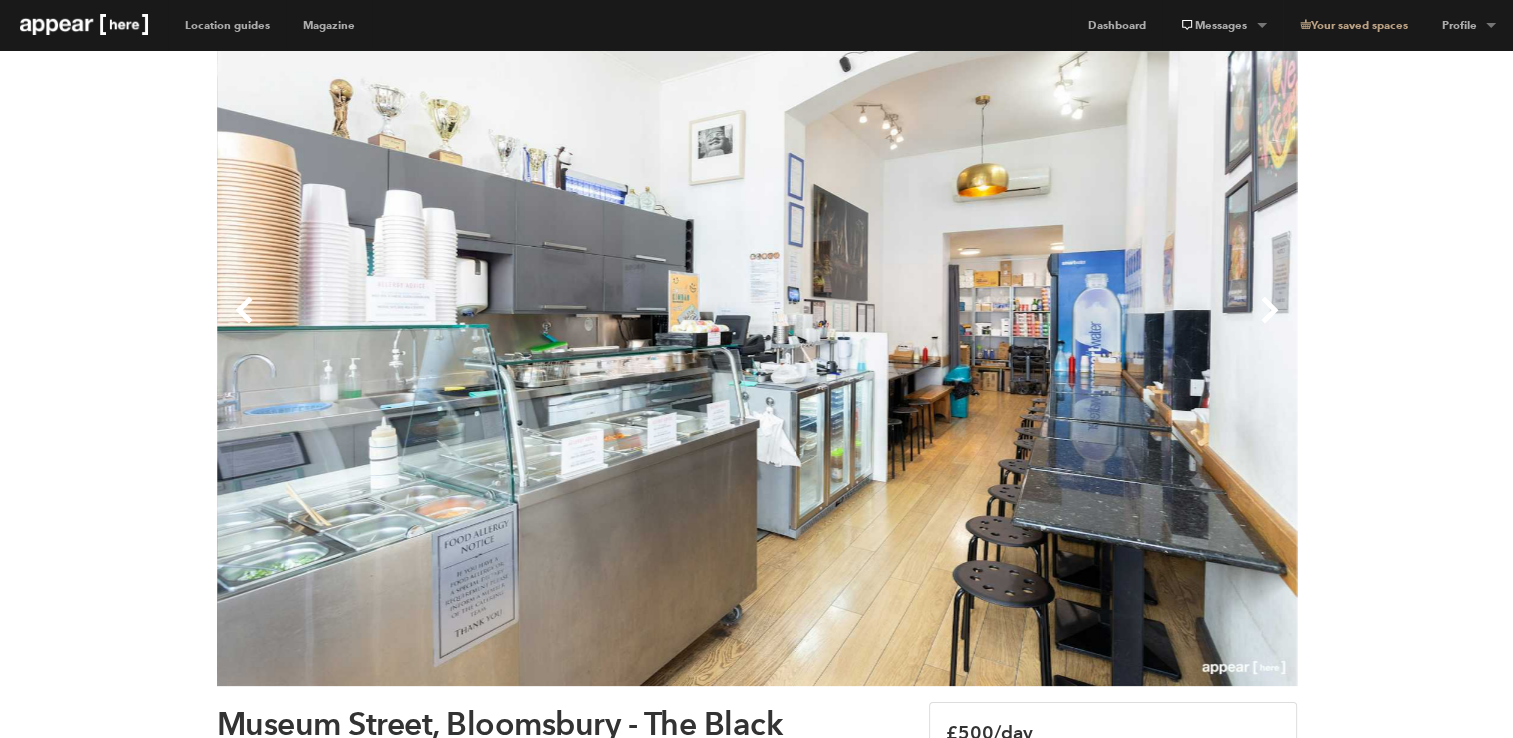 scroll, scrollTop: 45, scrollLeft: 0, axis: vertical 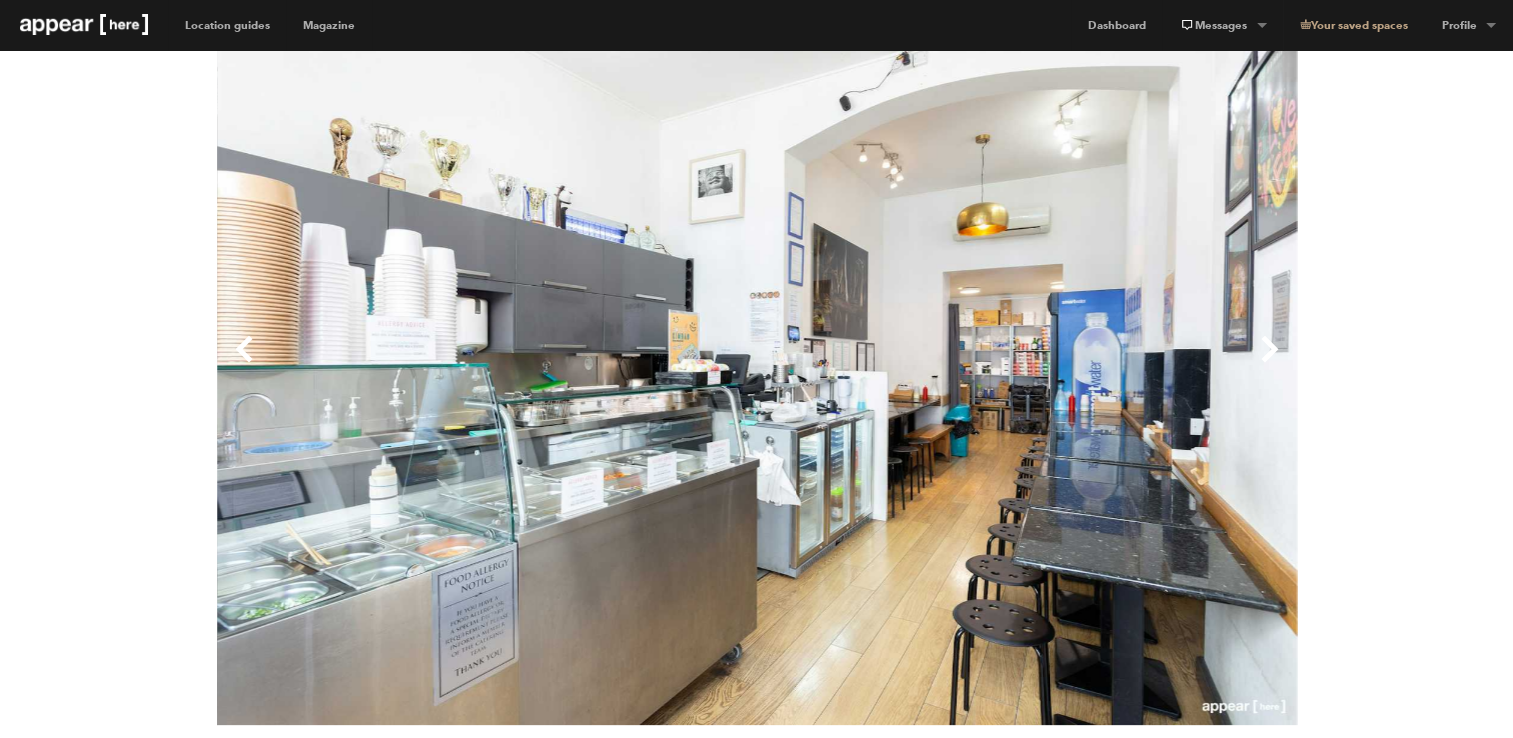 type 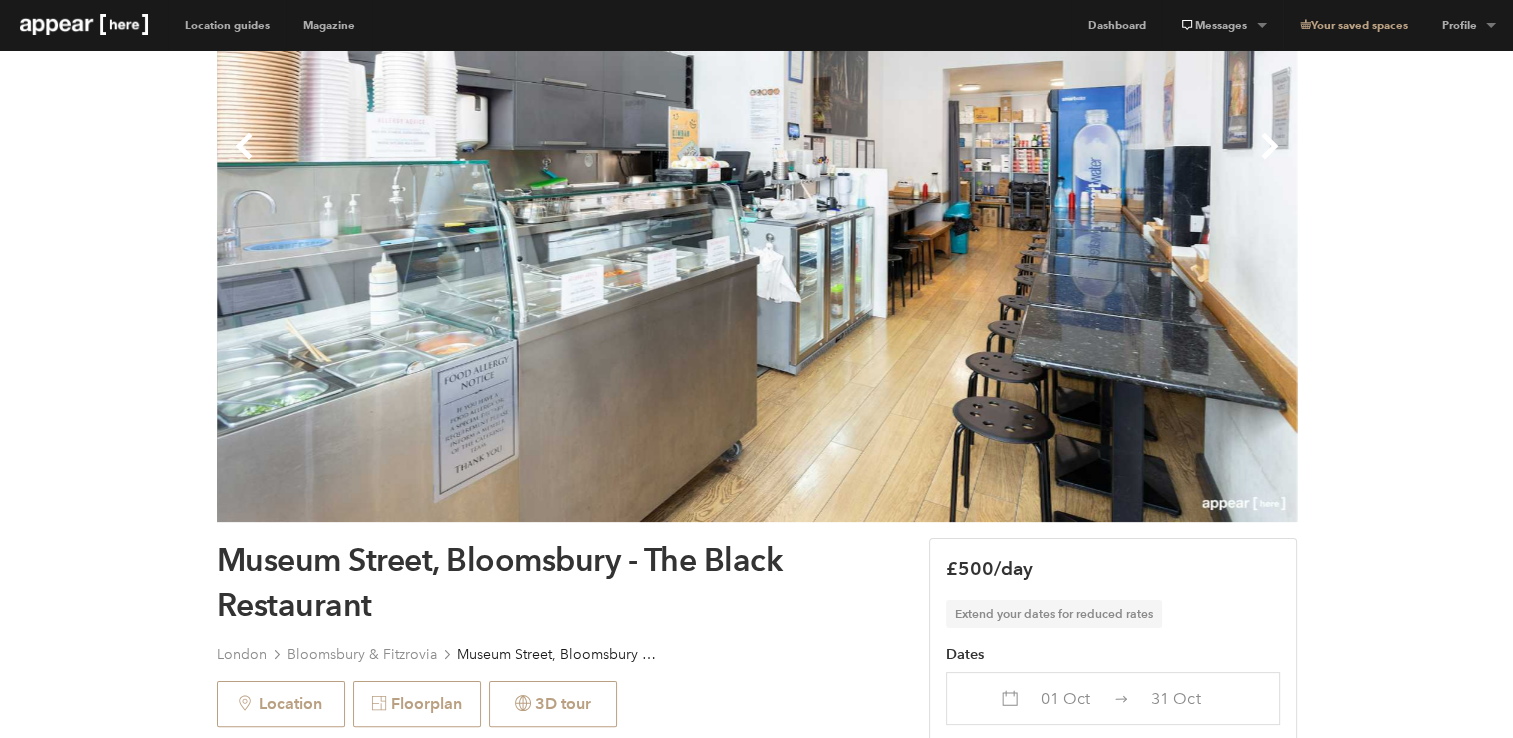 scroll, scrollTop: 0, scrollLeft: 0, axis: both 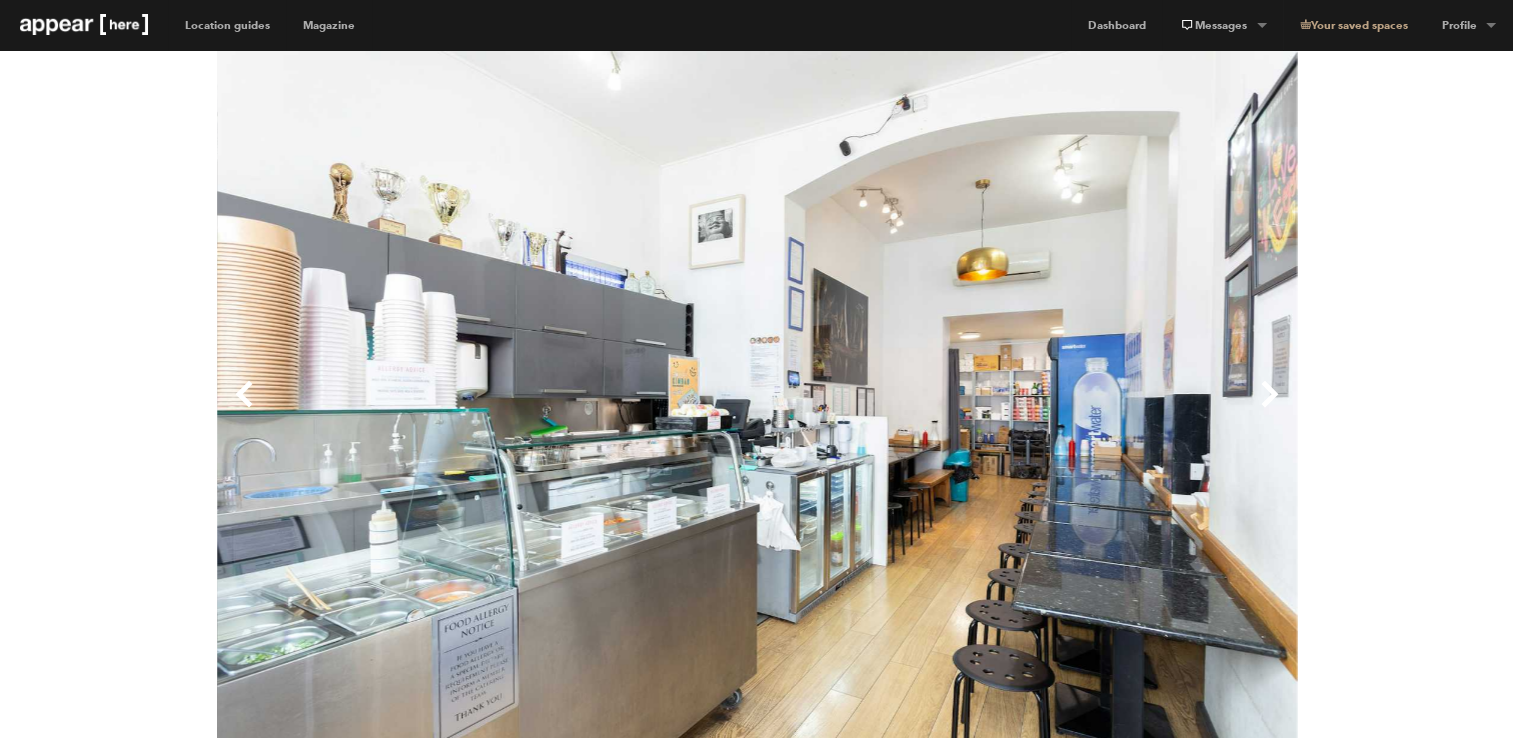 click on "Next" at bounding box center (1027, 410) 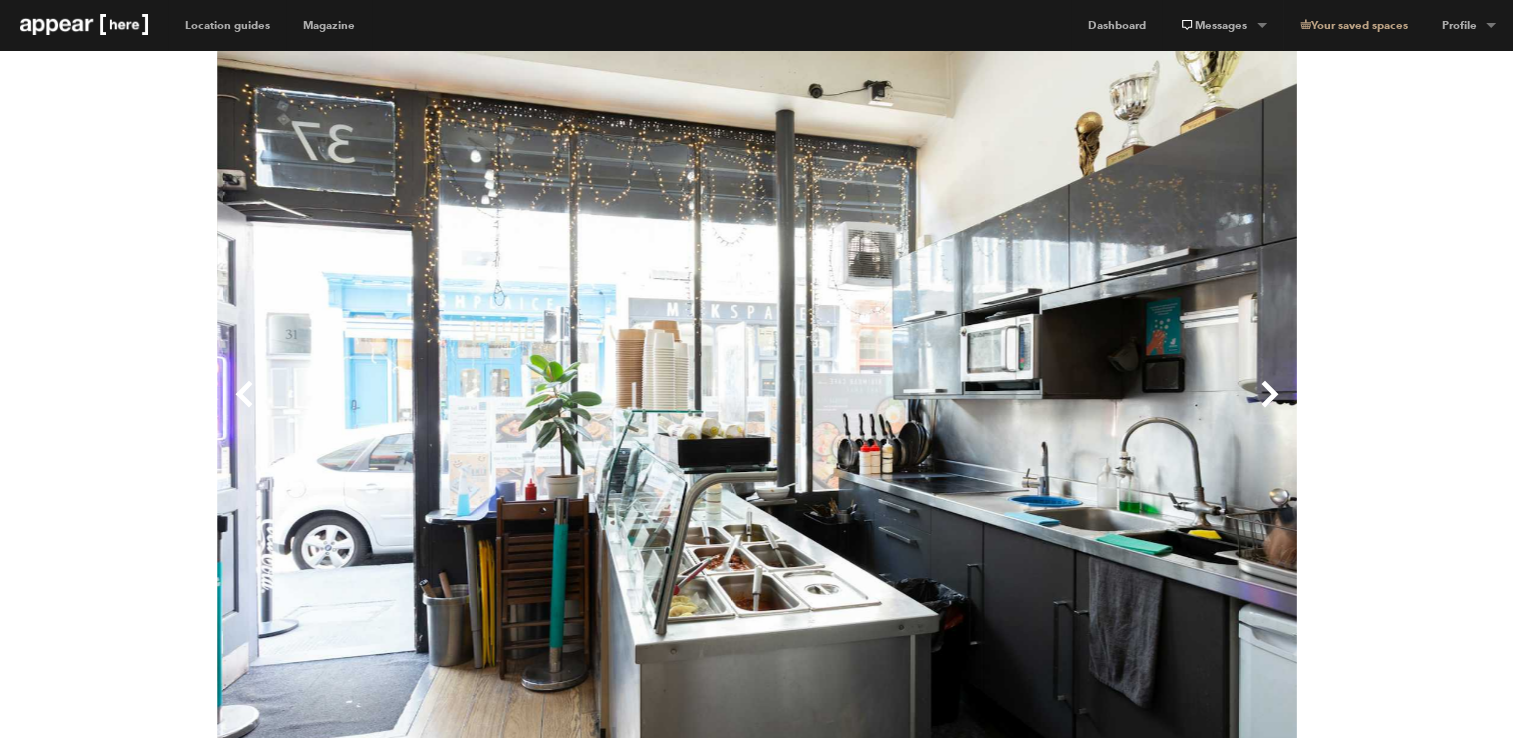 click on "Next" at bounding box center [1027, 410] 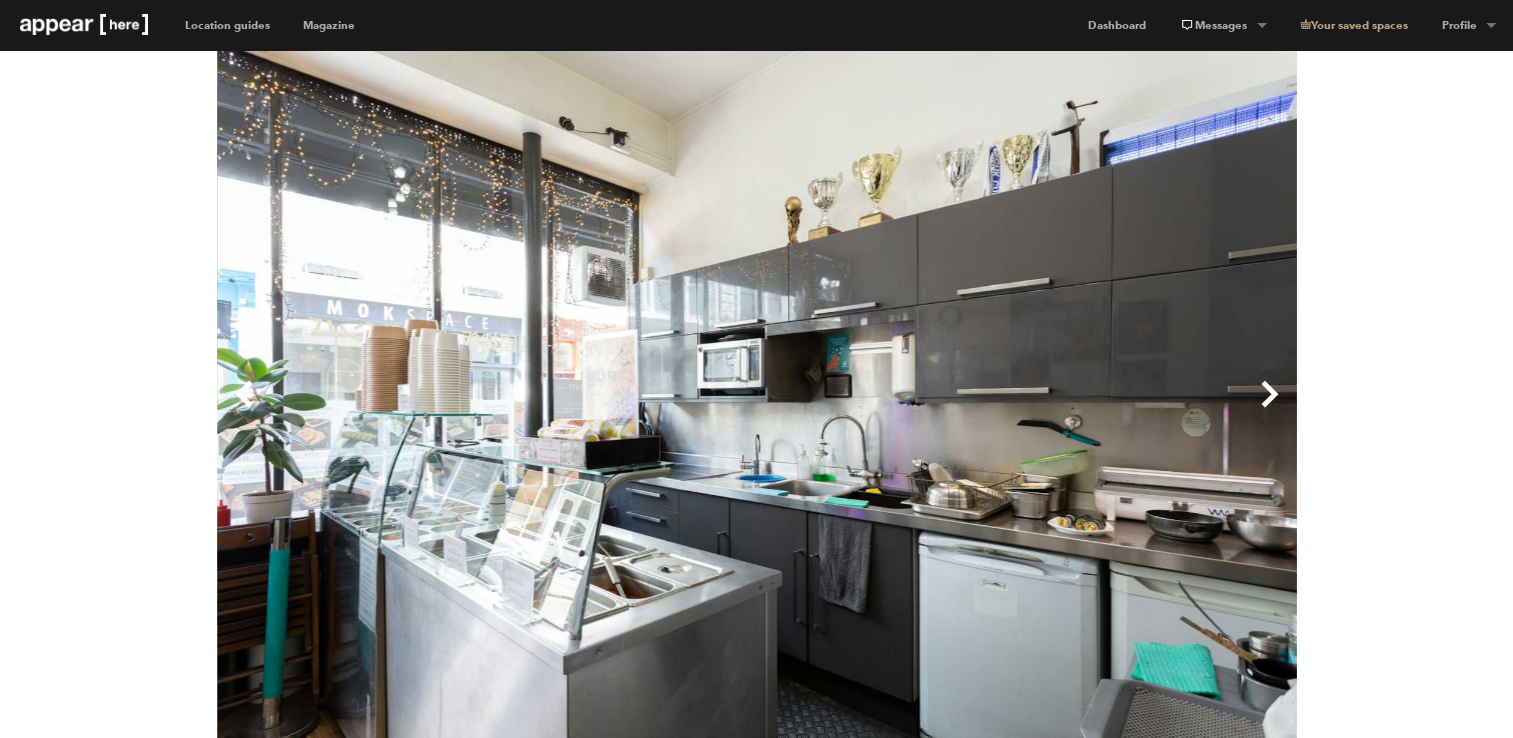 click on "Next" at bounding box center [1027, 410] 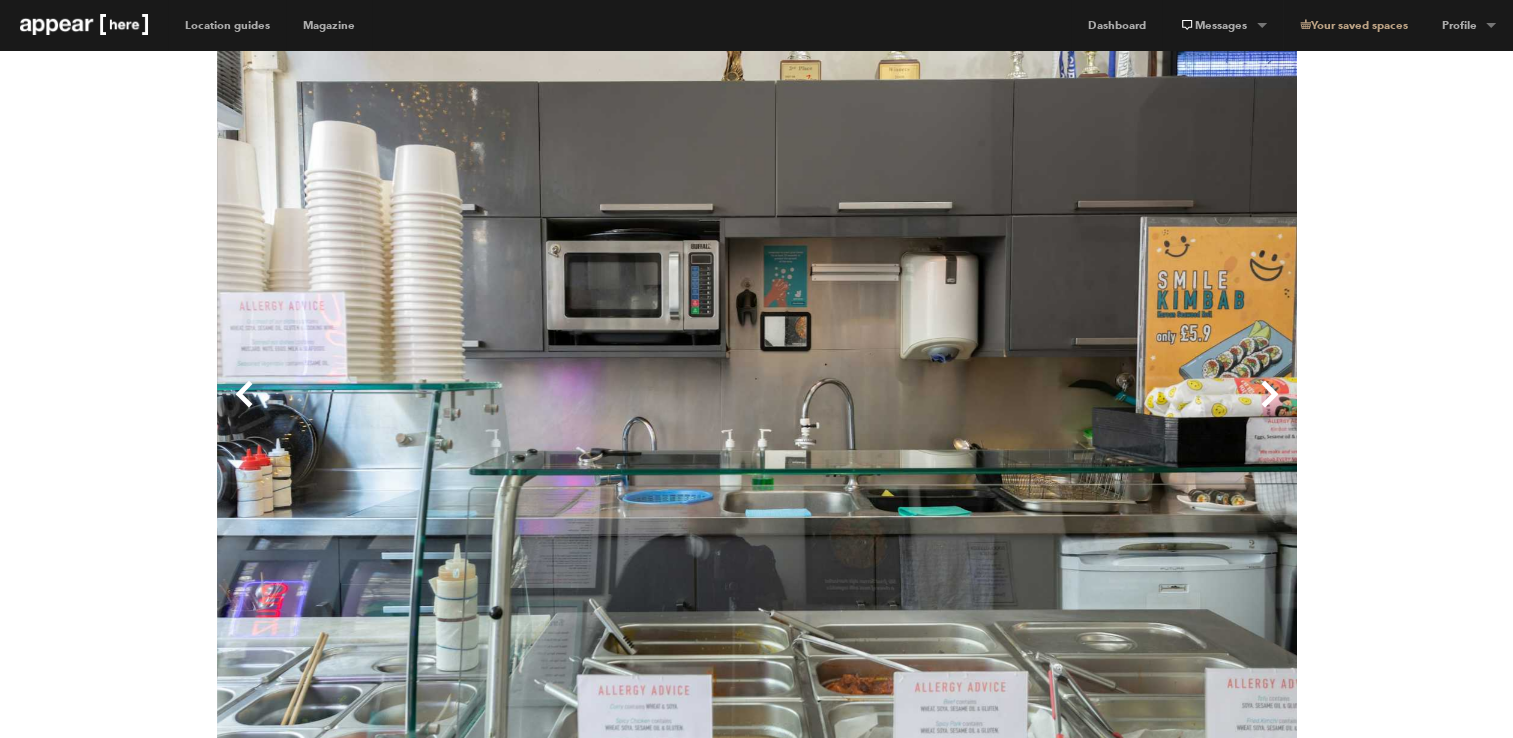 click on "Next" at bounding box center (1027, 410) 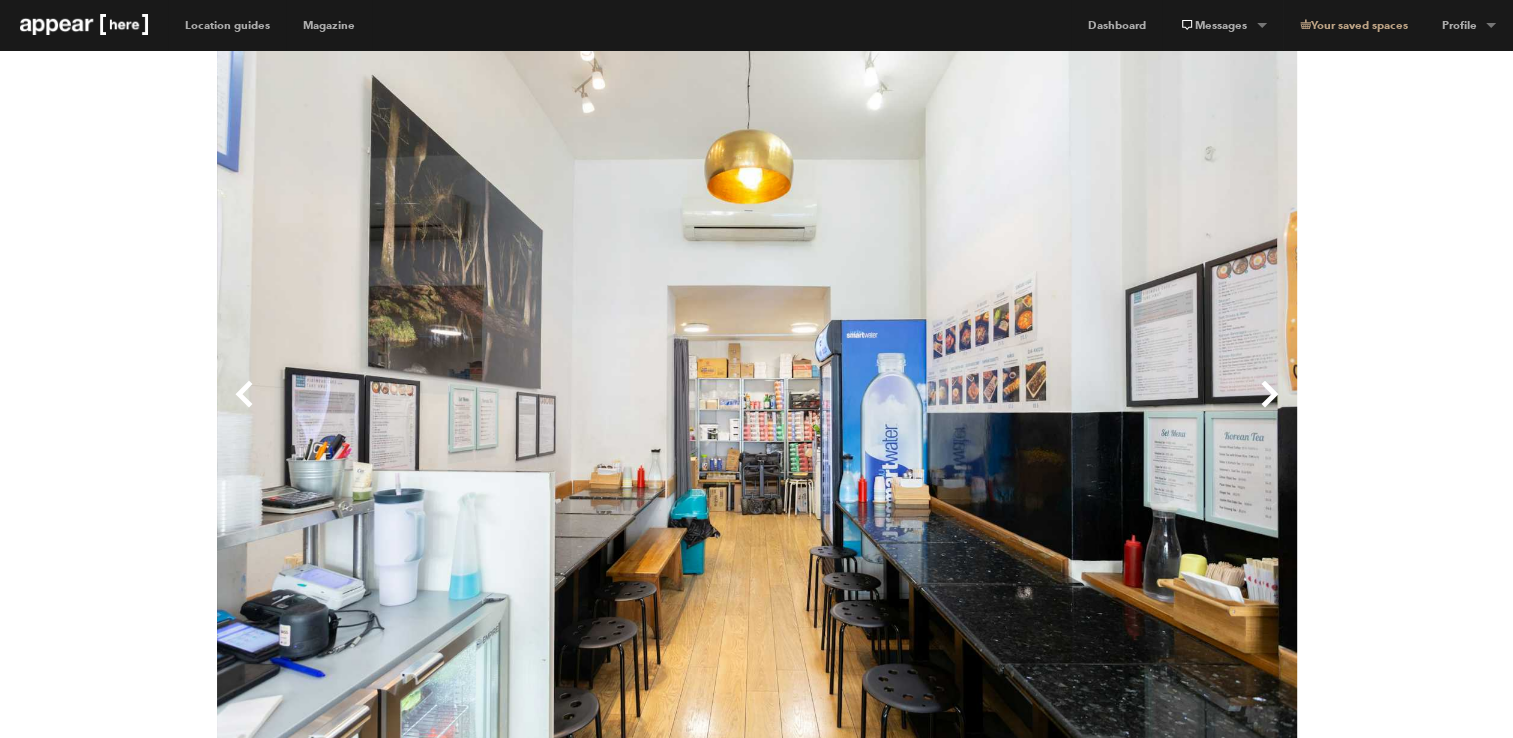click on "Next" at bounding box center [1027, 410] 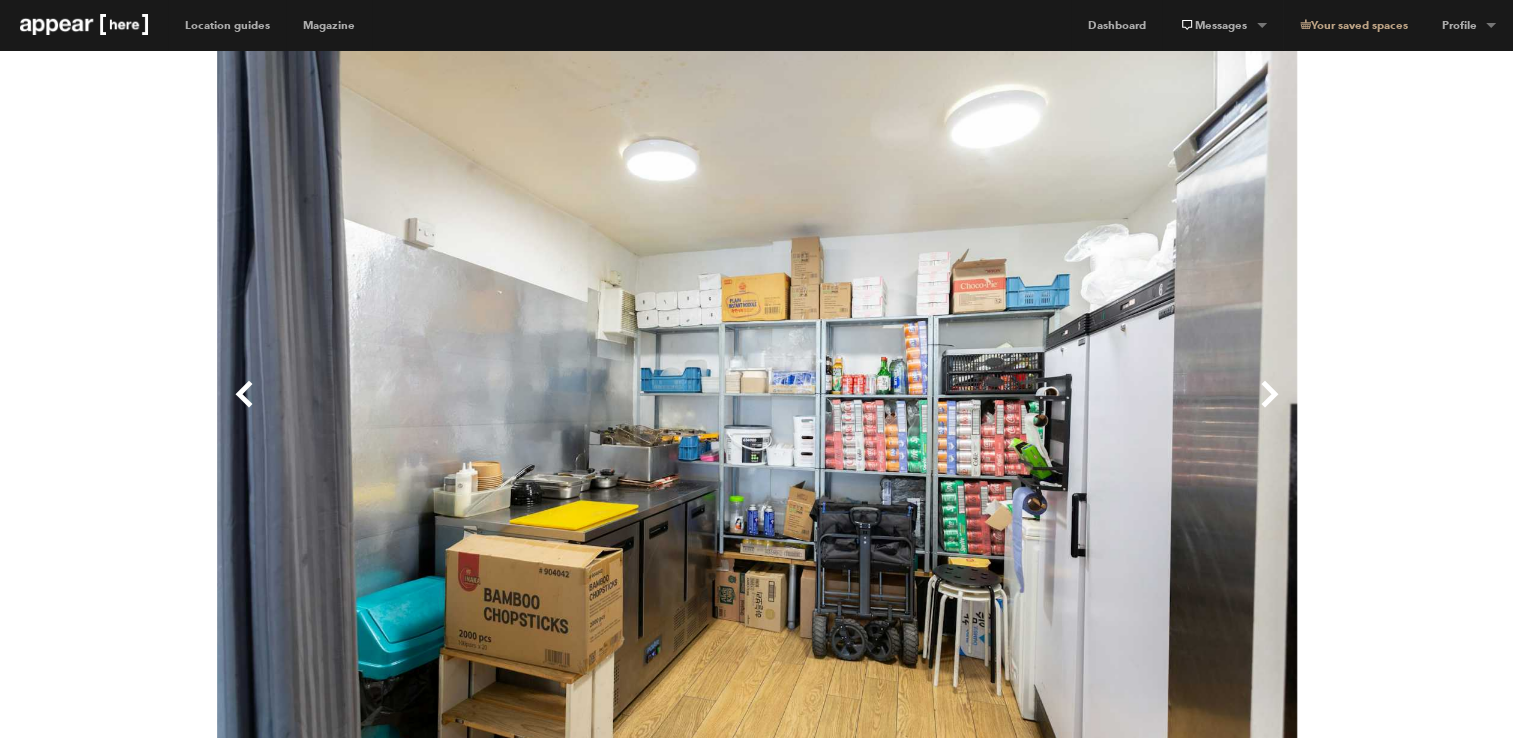 click on "Next" at bounding box center (1027, 410) 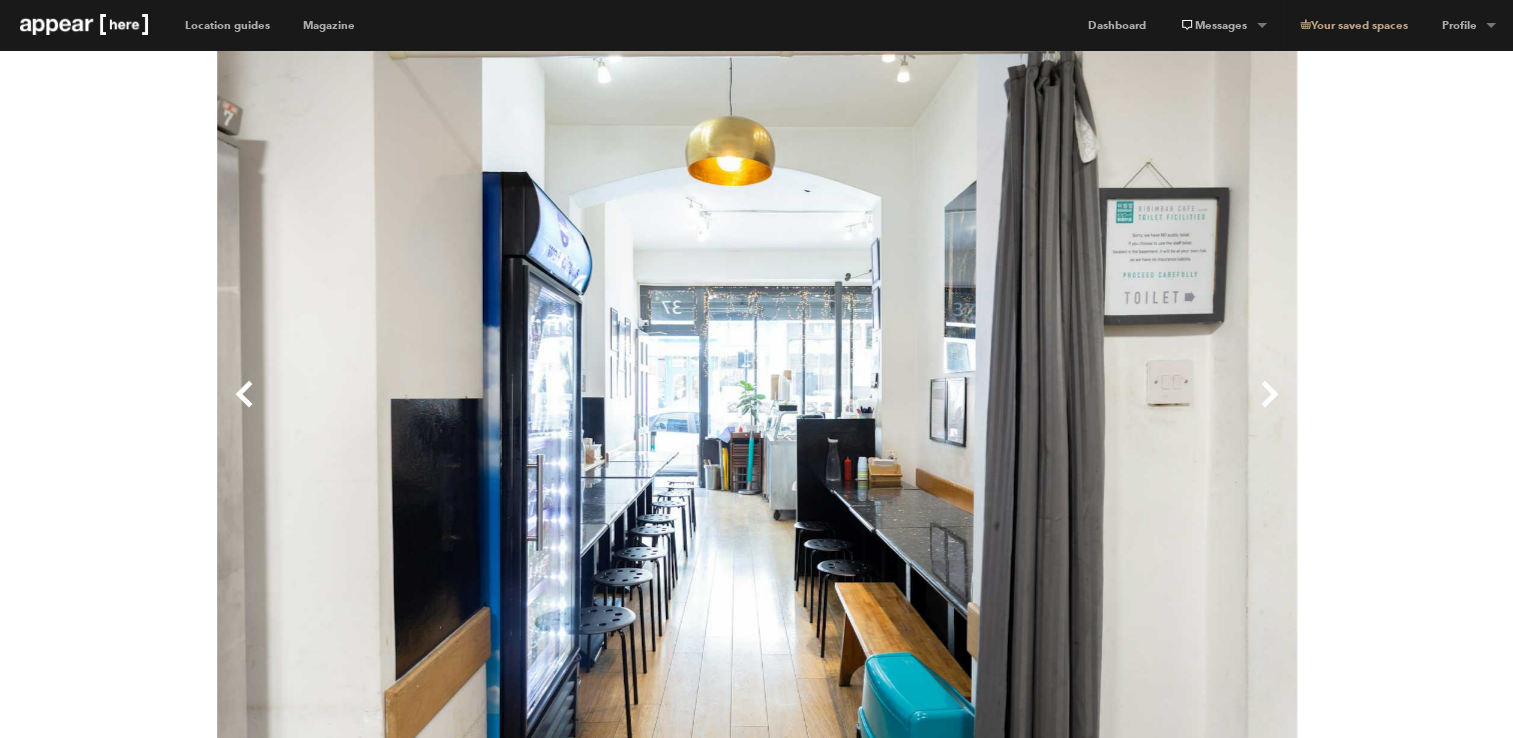 click on "Next" at bounding box center (1027, 410) 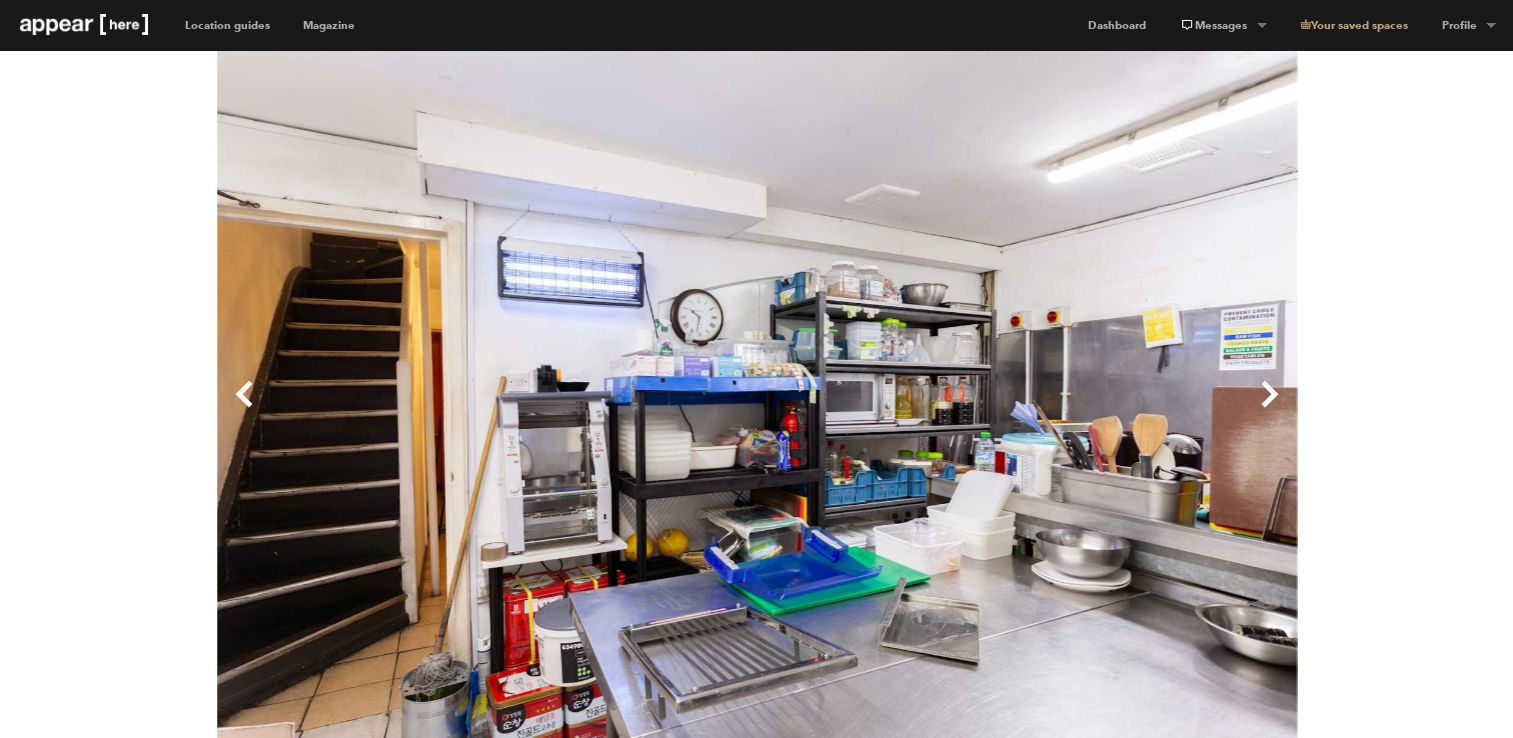 click on "Next" at bounding box center [1027, 410] 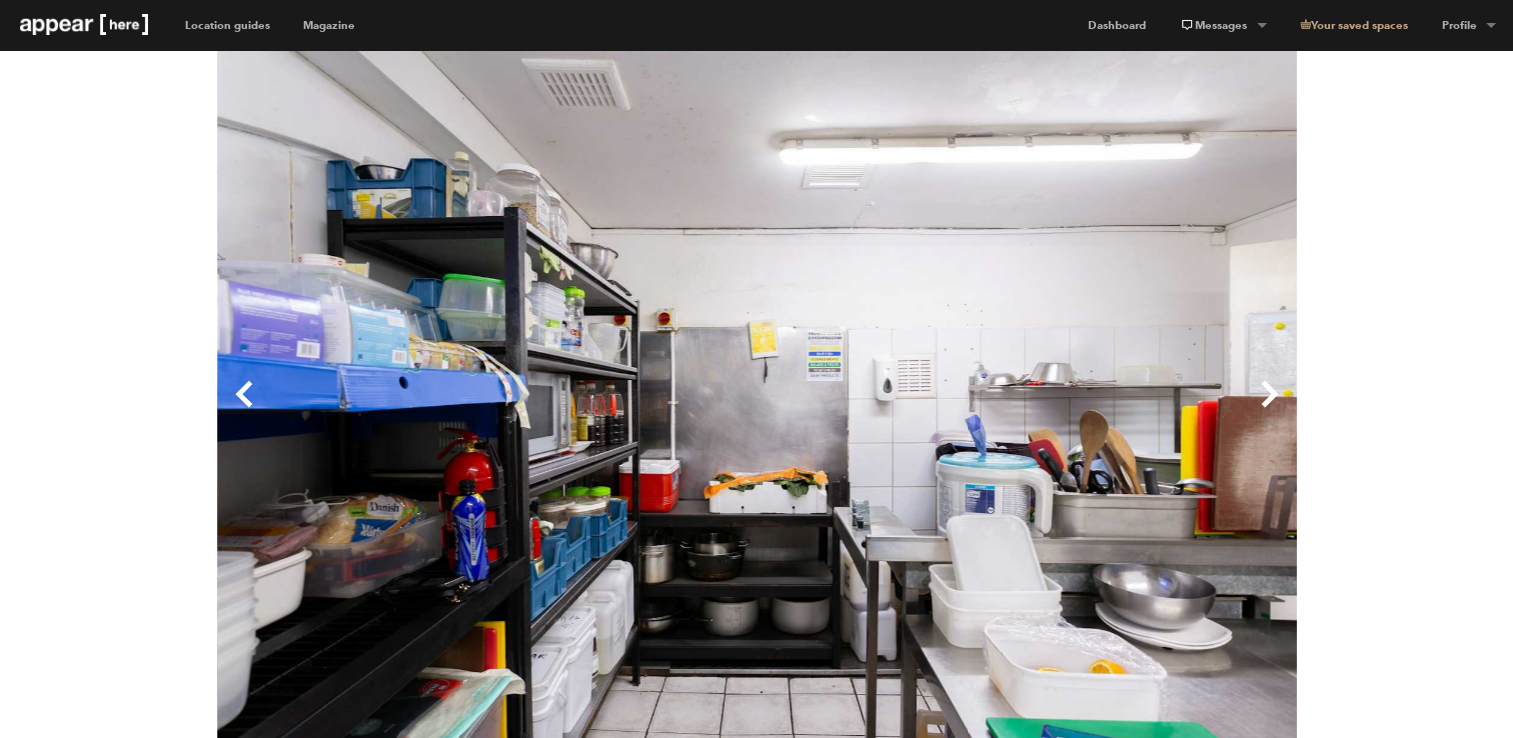 click on "Next" at bounding box center [1027, 410] 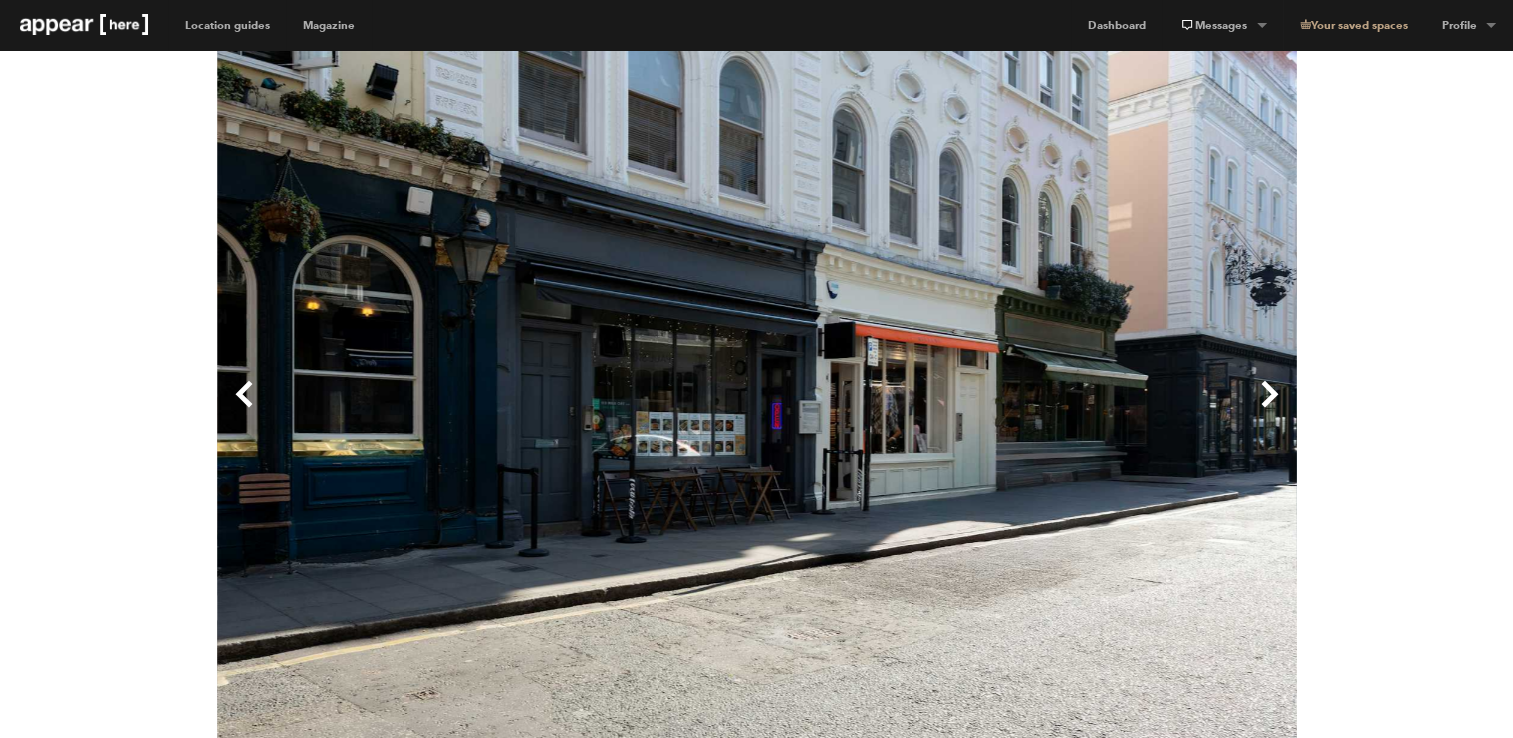 click on "Next" at bounding box center (1027, 410) 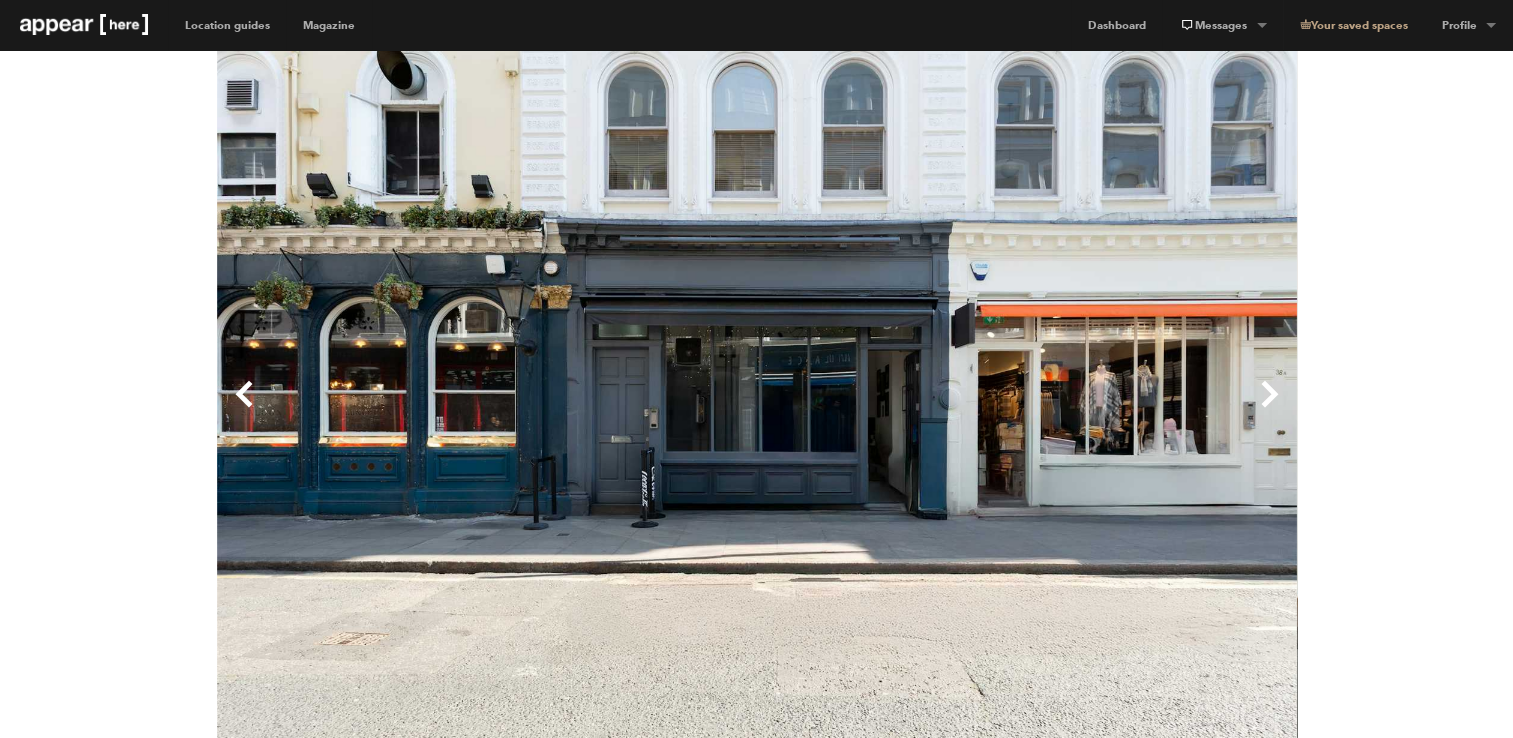 click on "Next" at bounding box center (1027, 410) 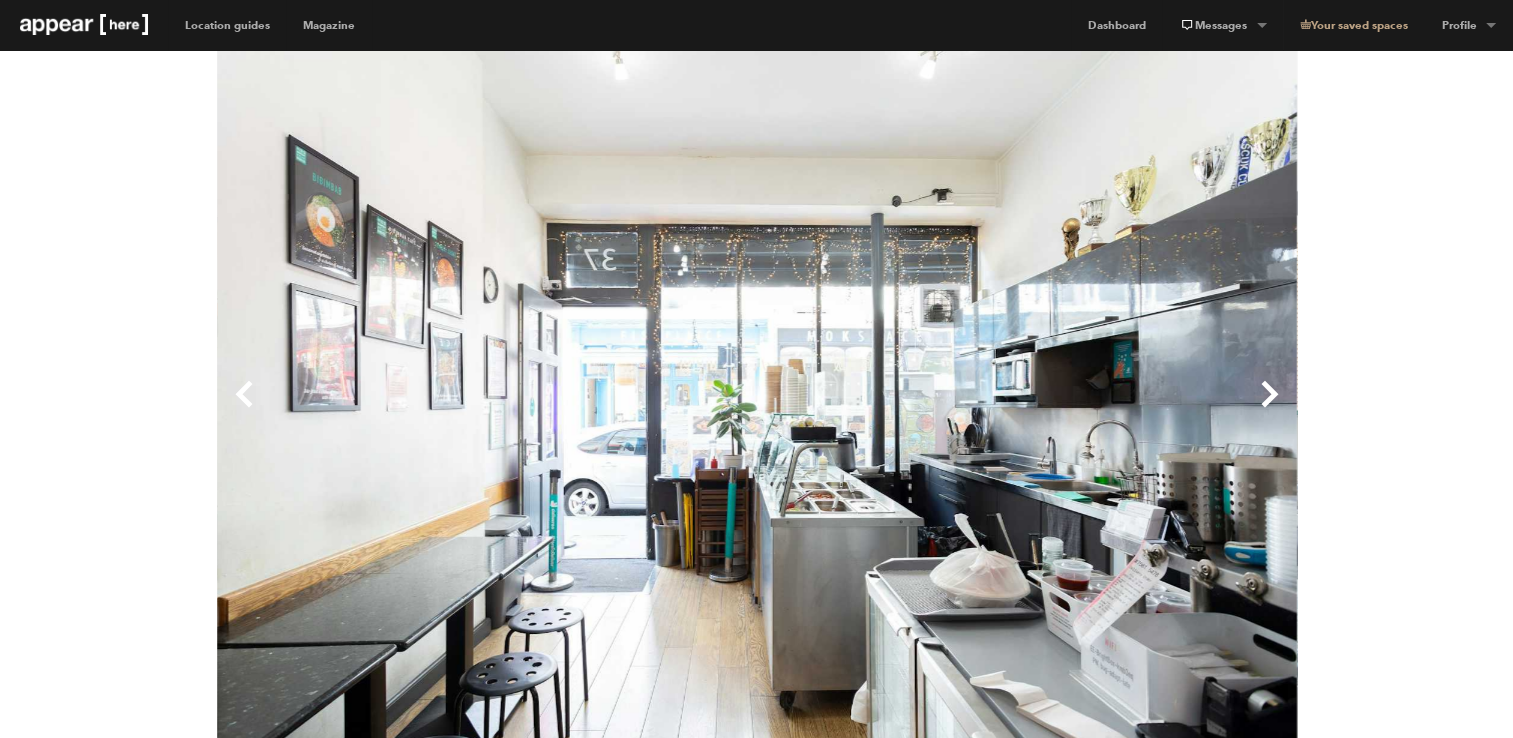 click on "Next" at bounding box center [1027, 410] 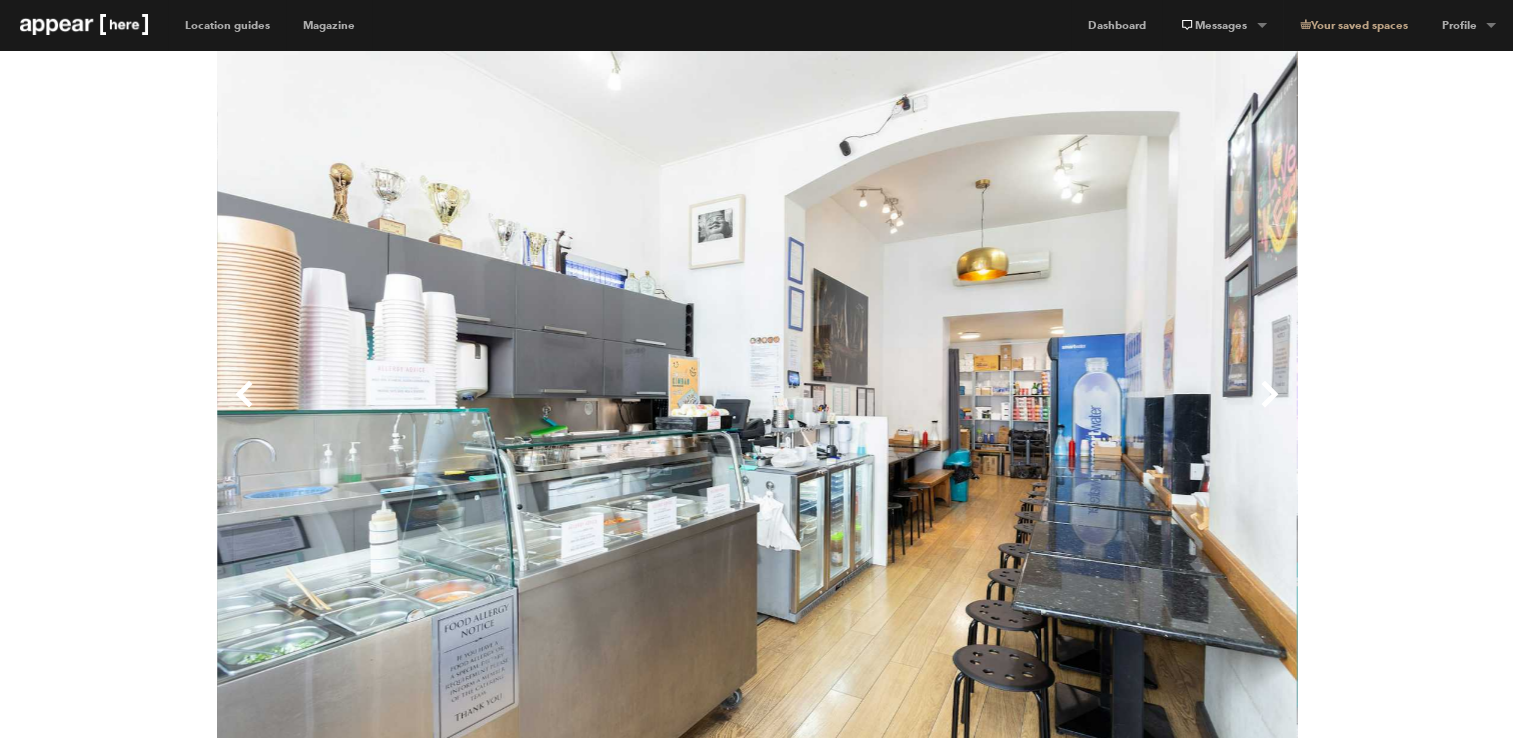 click on "Next" at bounding box center [1027, 410] 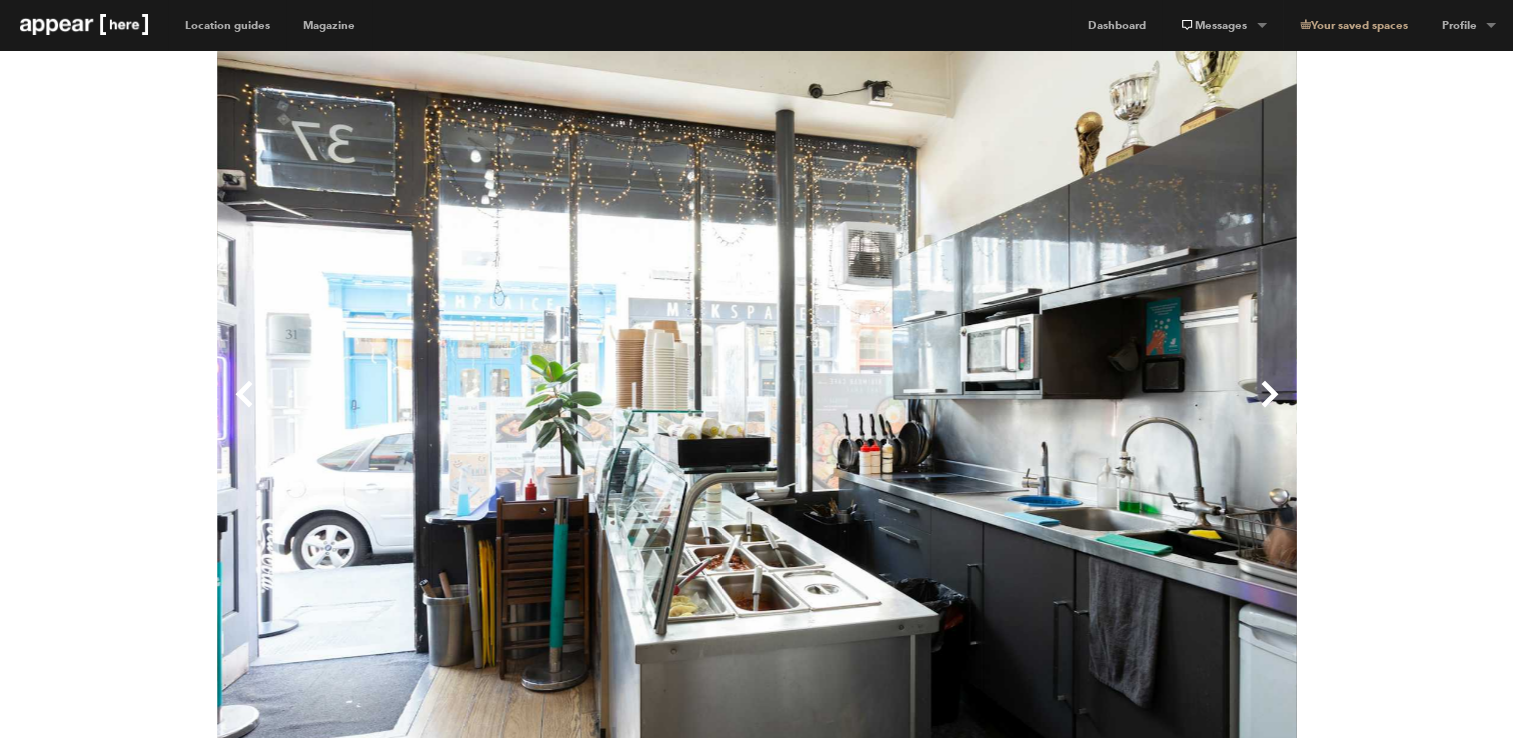 click on "Next" at bounding box center [1027, 410] 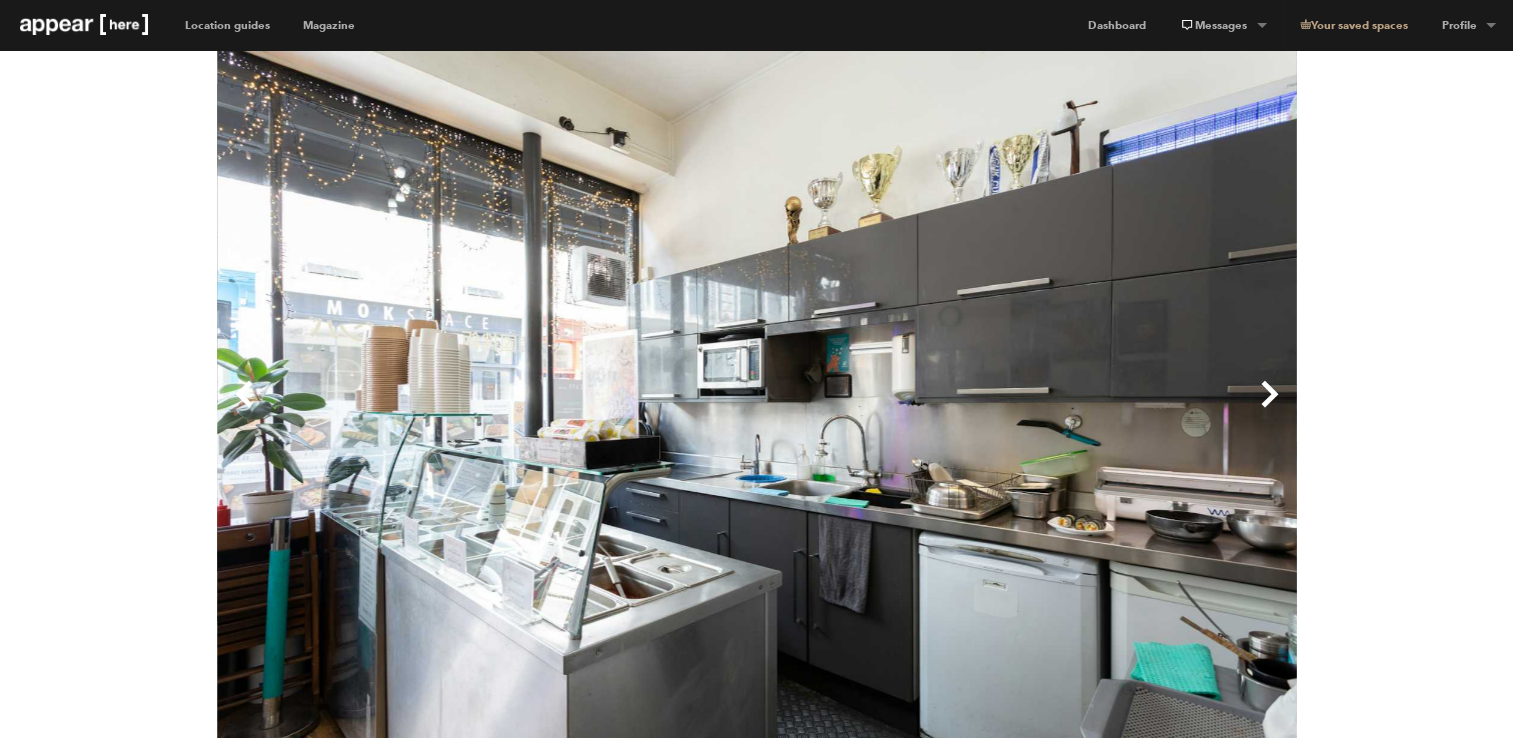 click on "Next" at bounding box center (1027, 410) 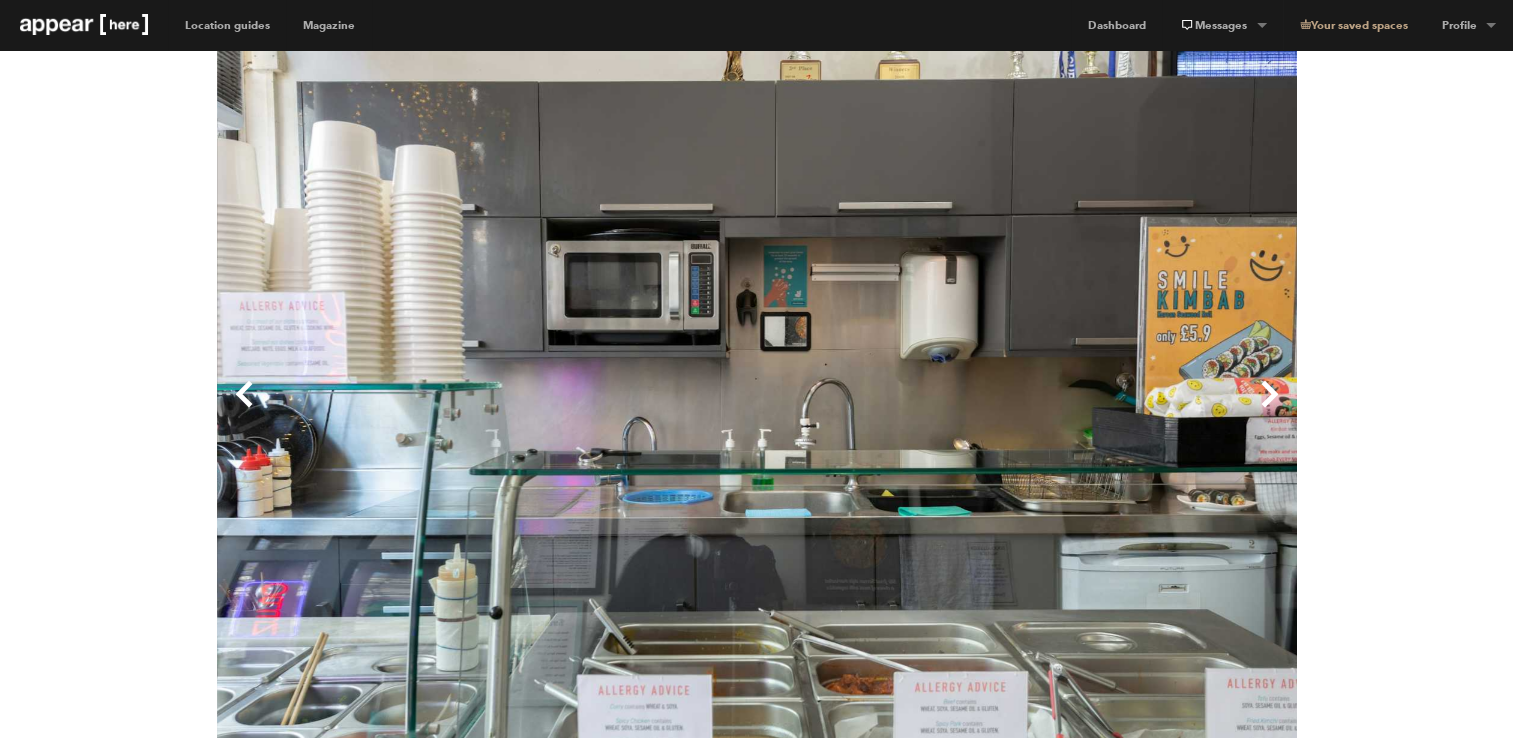 click on "Next" at bounding box center (1027, 410) 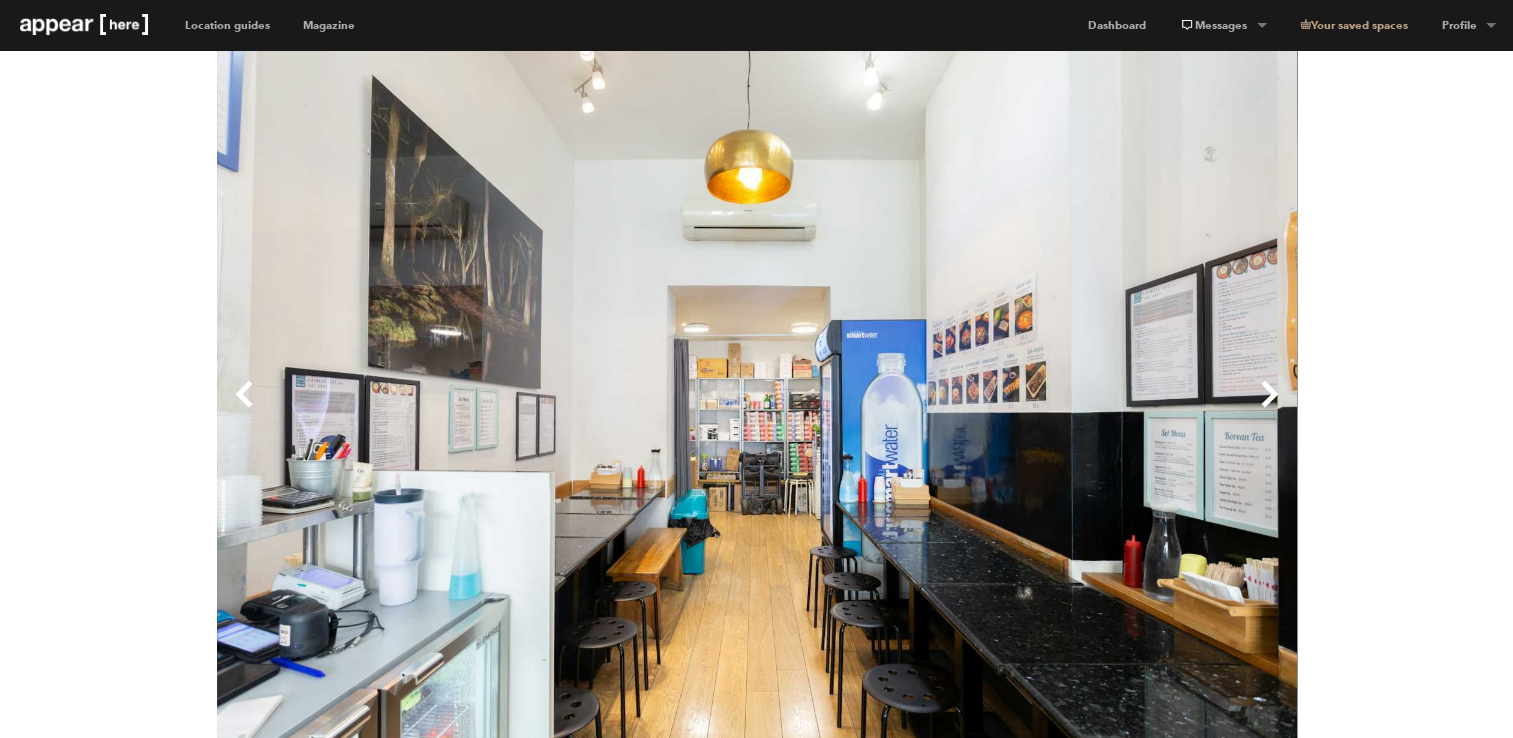 click on "Next" at bounding box center (1027, 410) 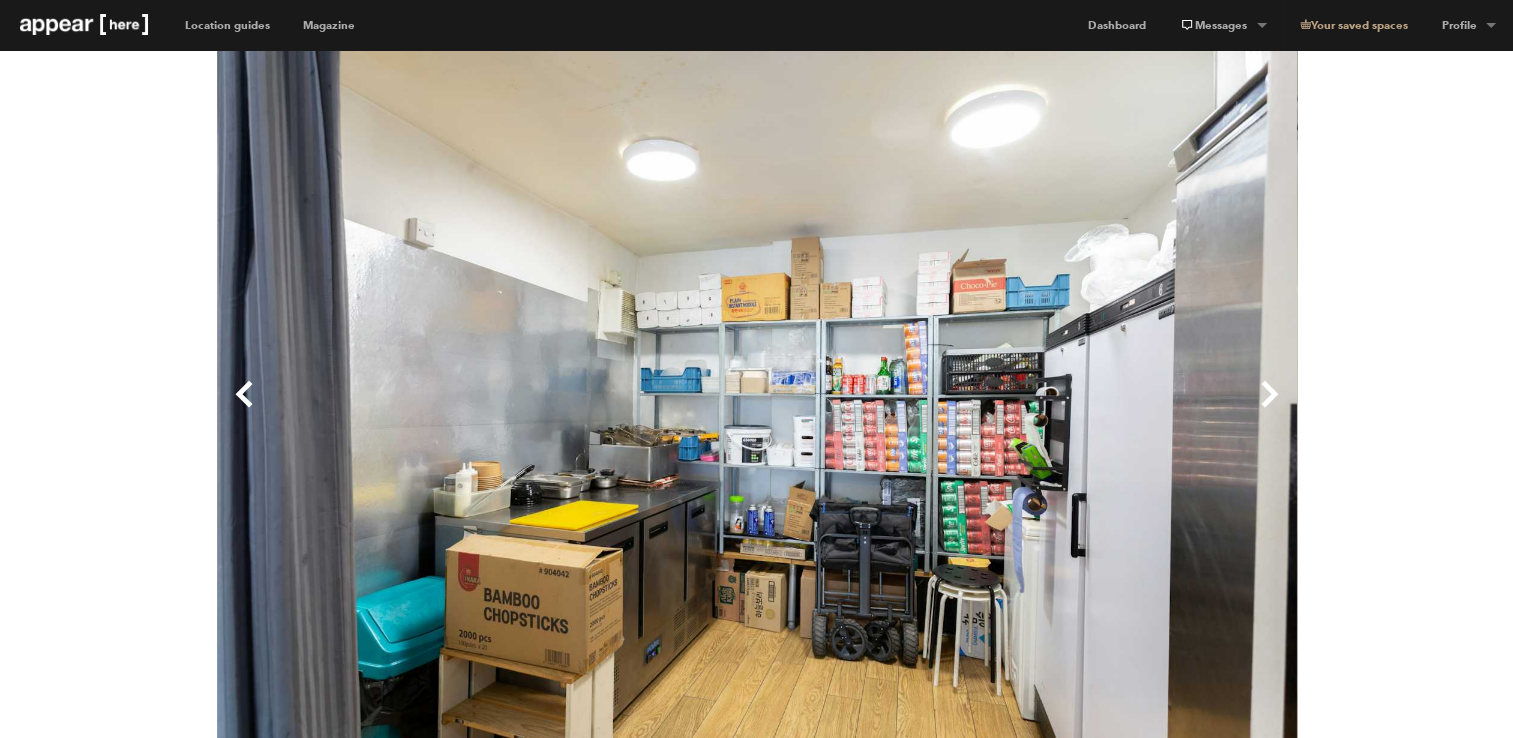 click on "Next" at bounding box center [1027, 410] 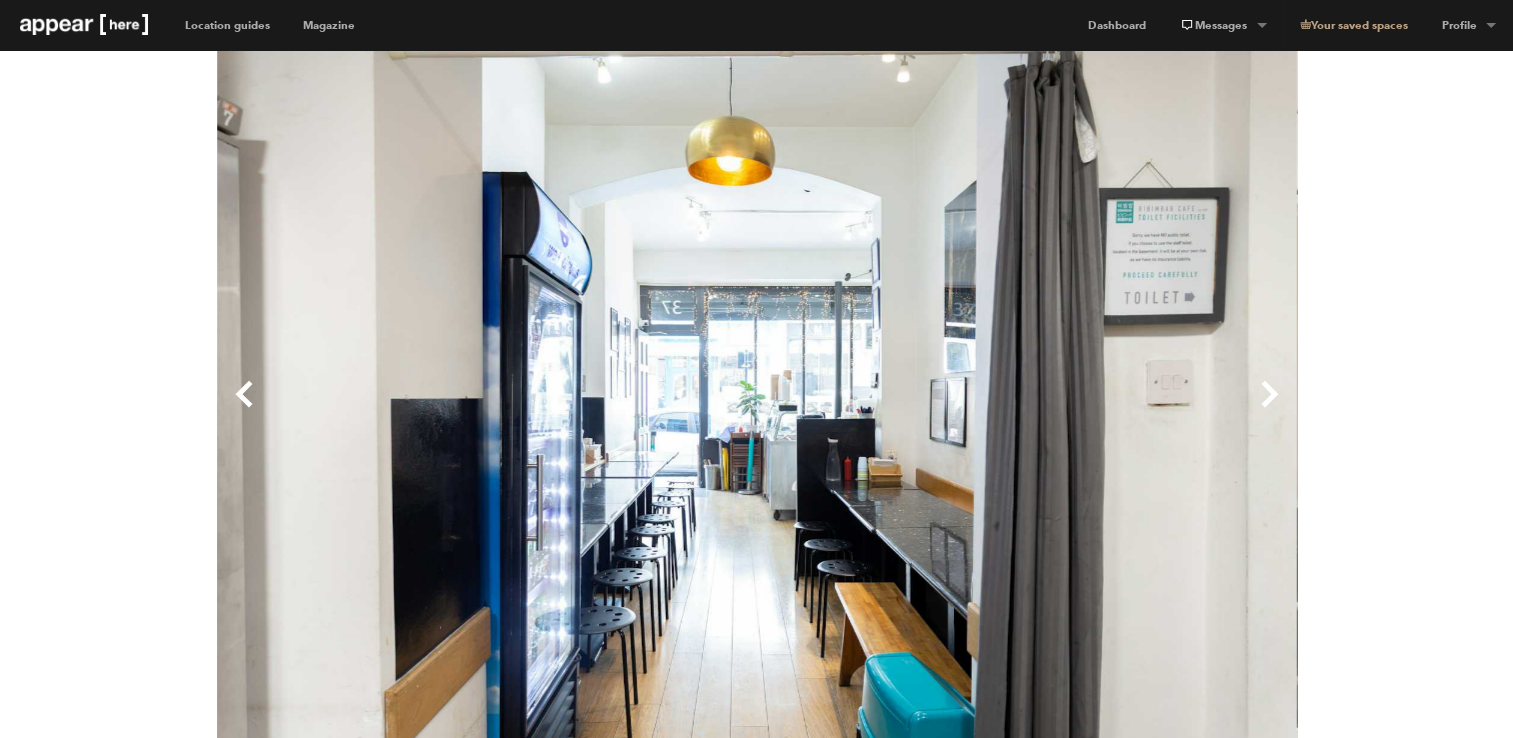 click on "Next" at bounding box center [1027, 410] 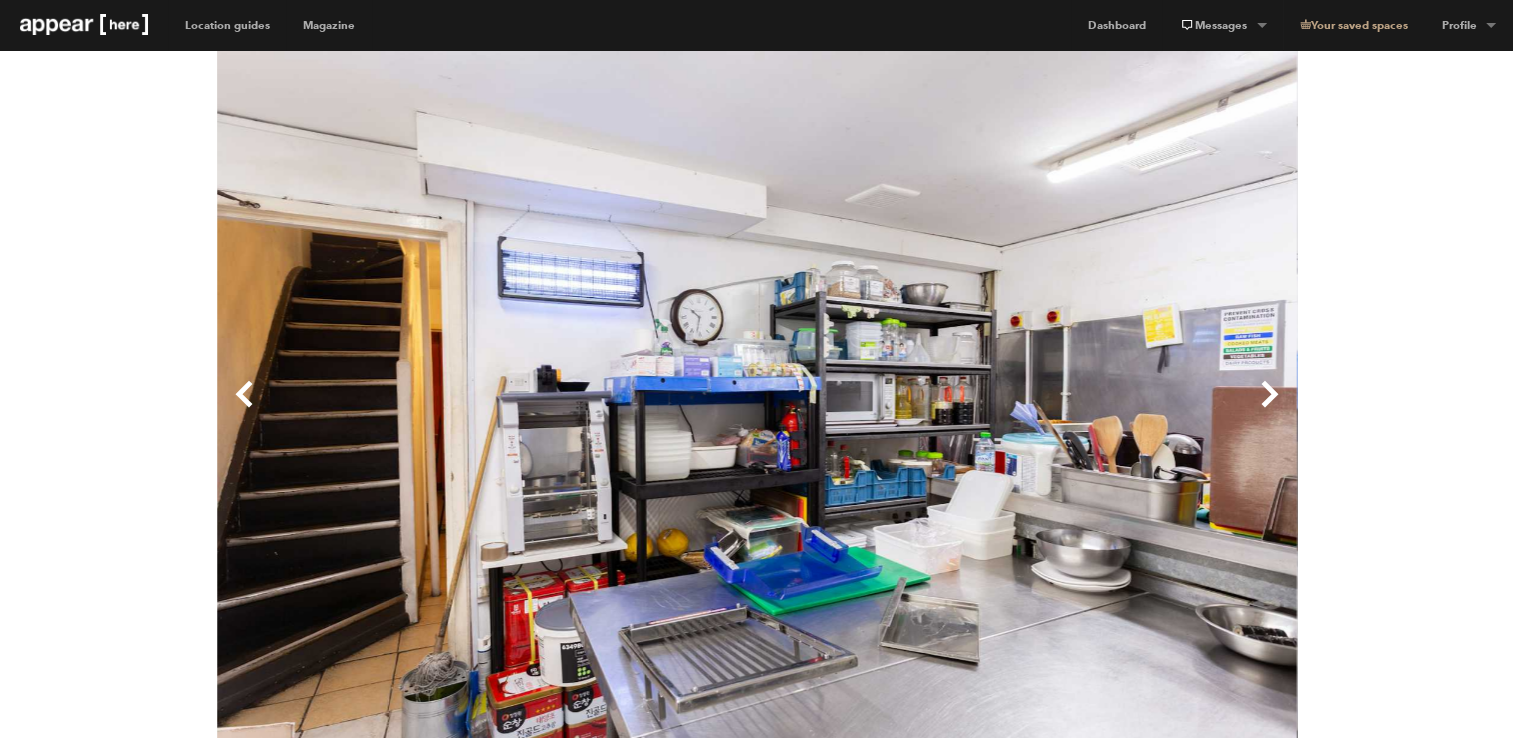 click on "Next" at bounding box center [1027, 410] 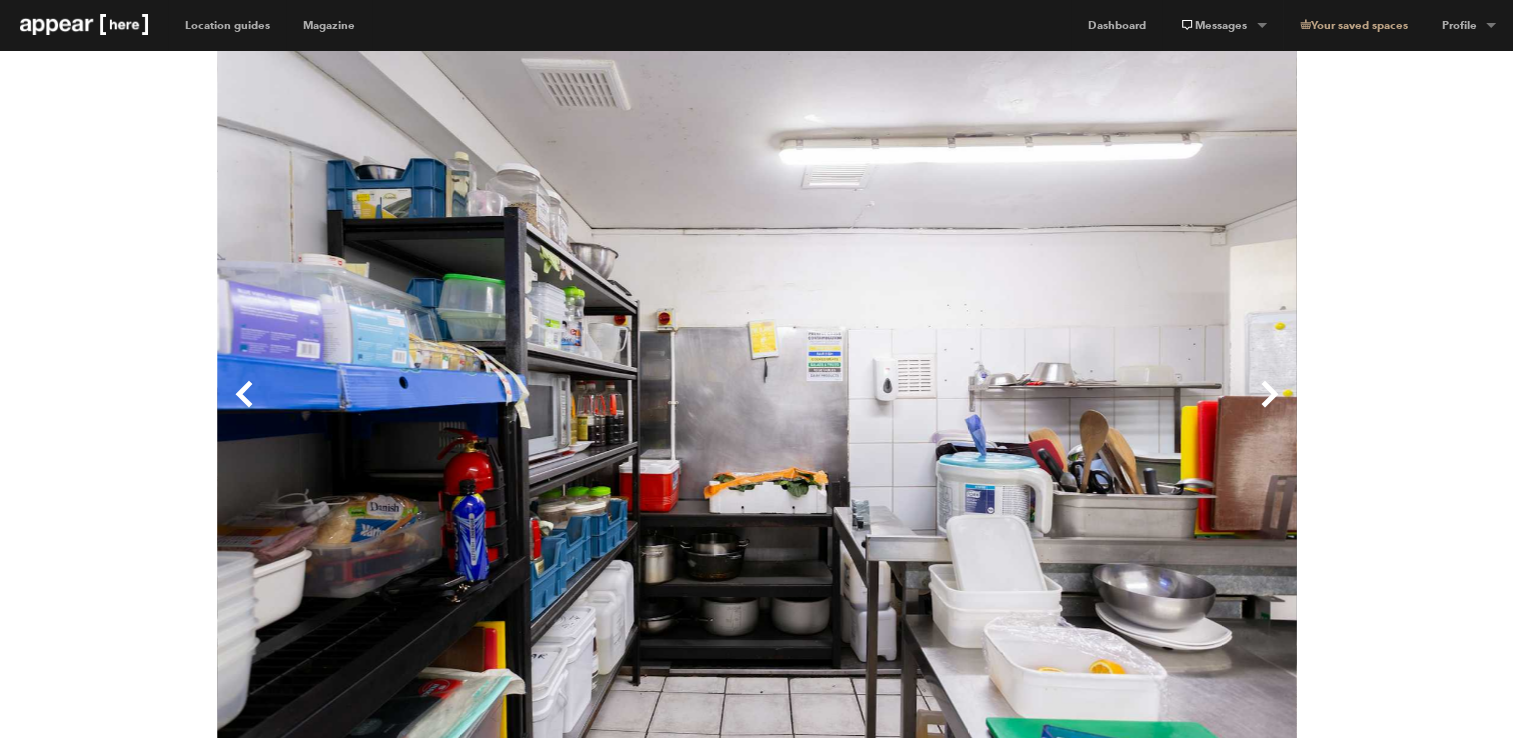 click on "Next" at bounding box center [1027, 410] 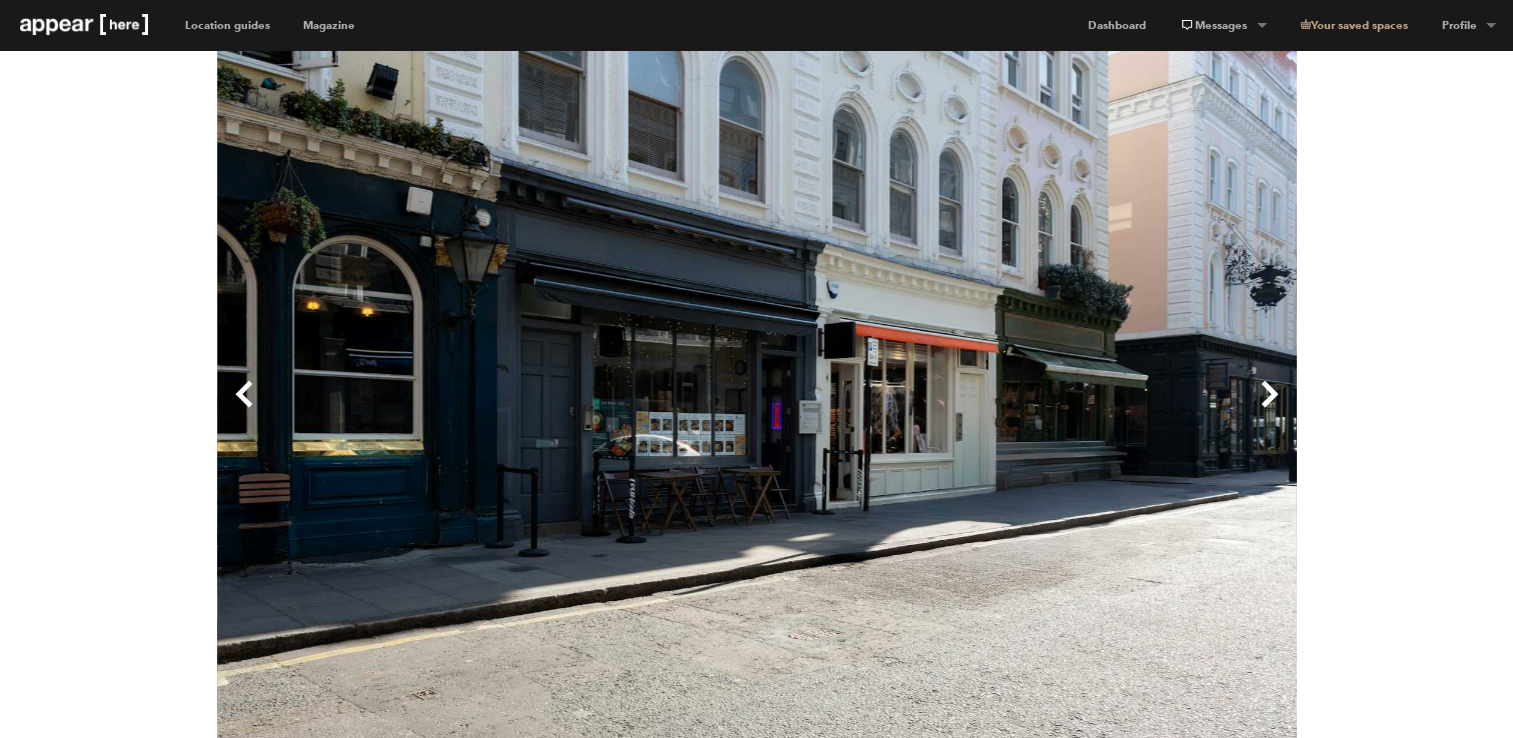 type 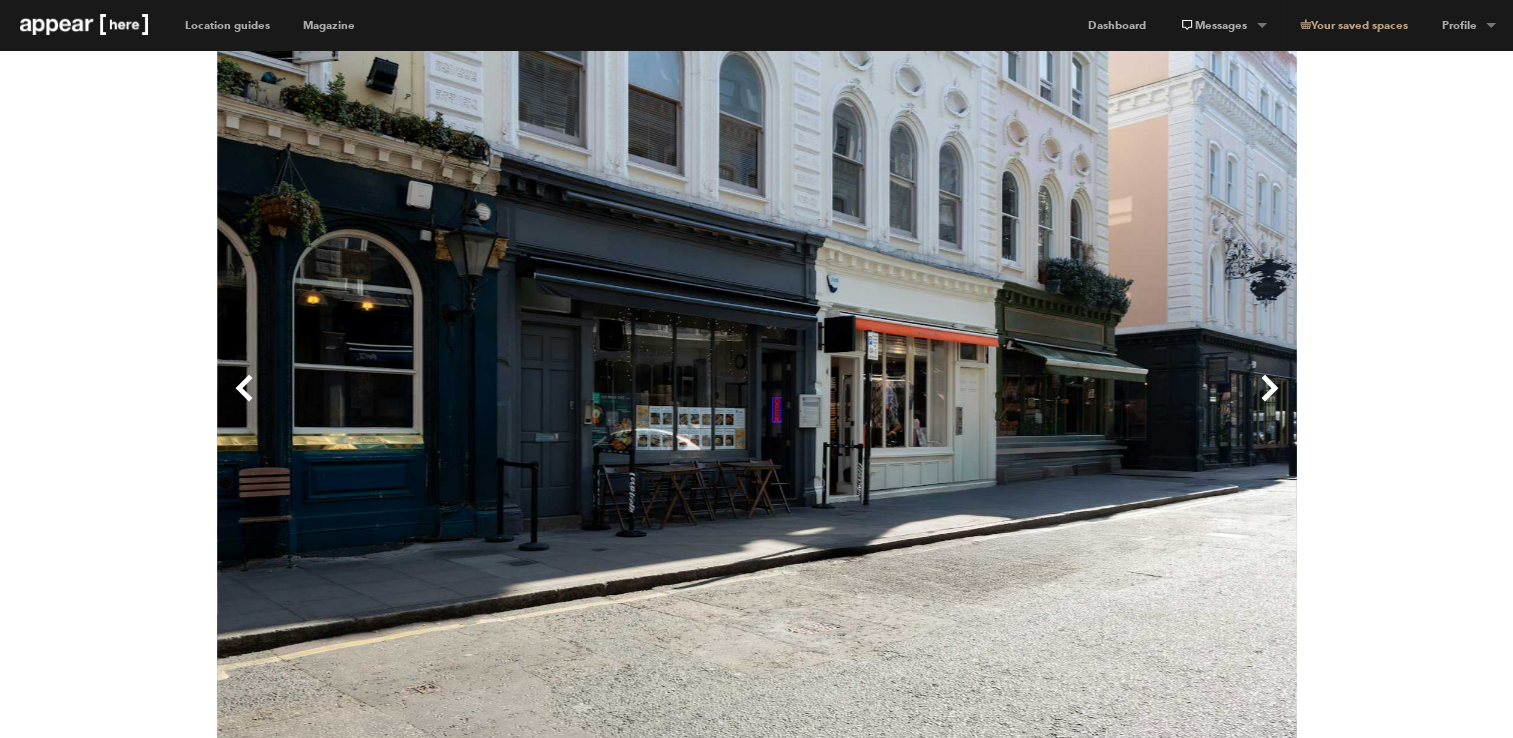 scroll, scrollTop: 0, scrollLeft: 0, axis: both 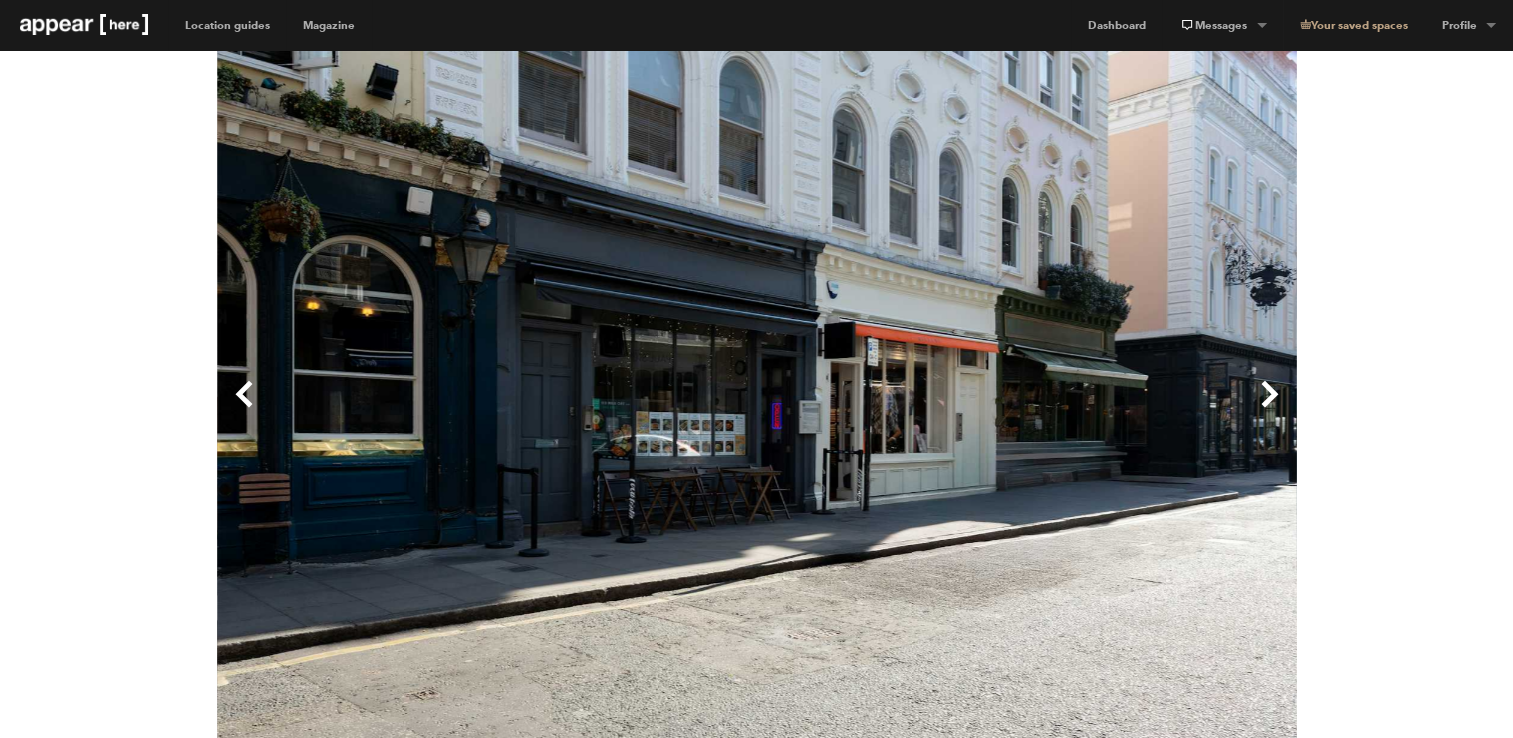 click on "Next" at bounding box center (1027, 410) 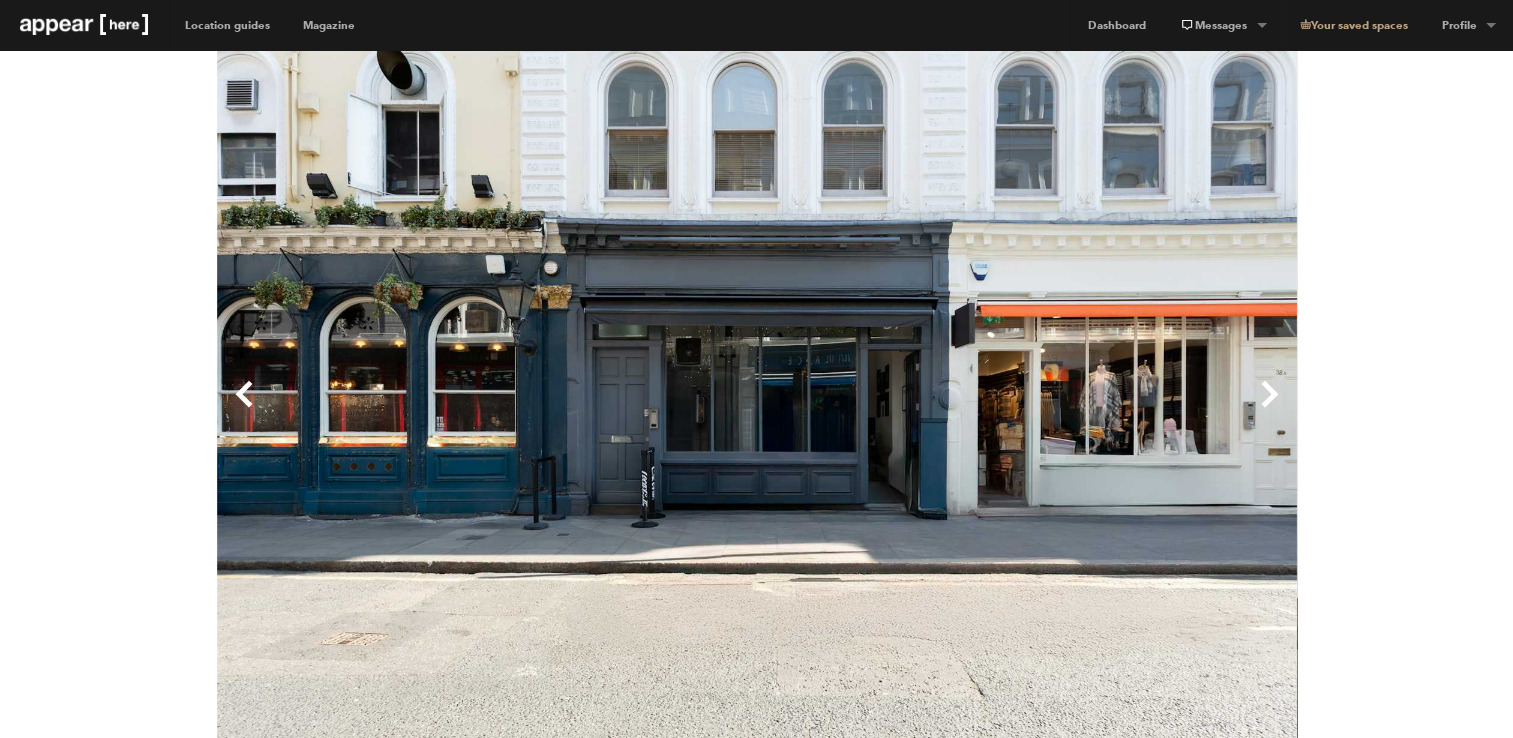 click on "Next" at bounding box center [1027, 410] 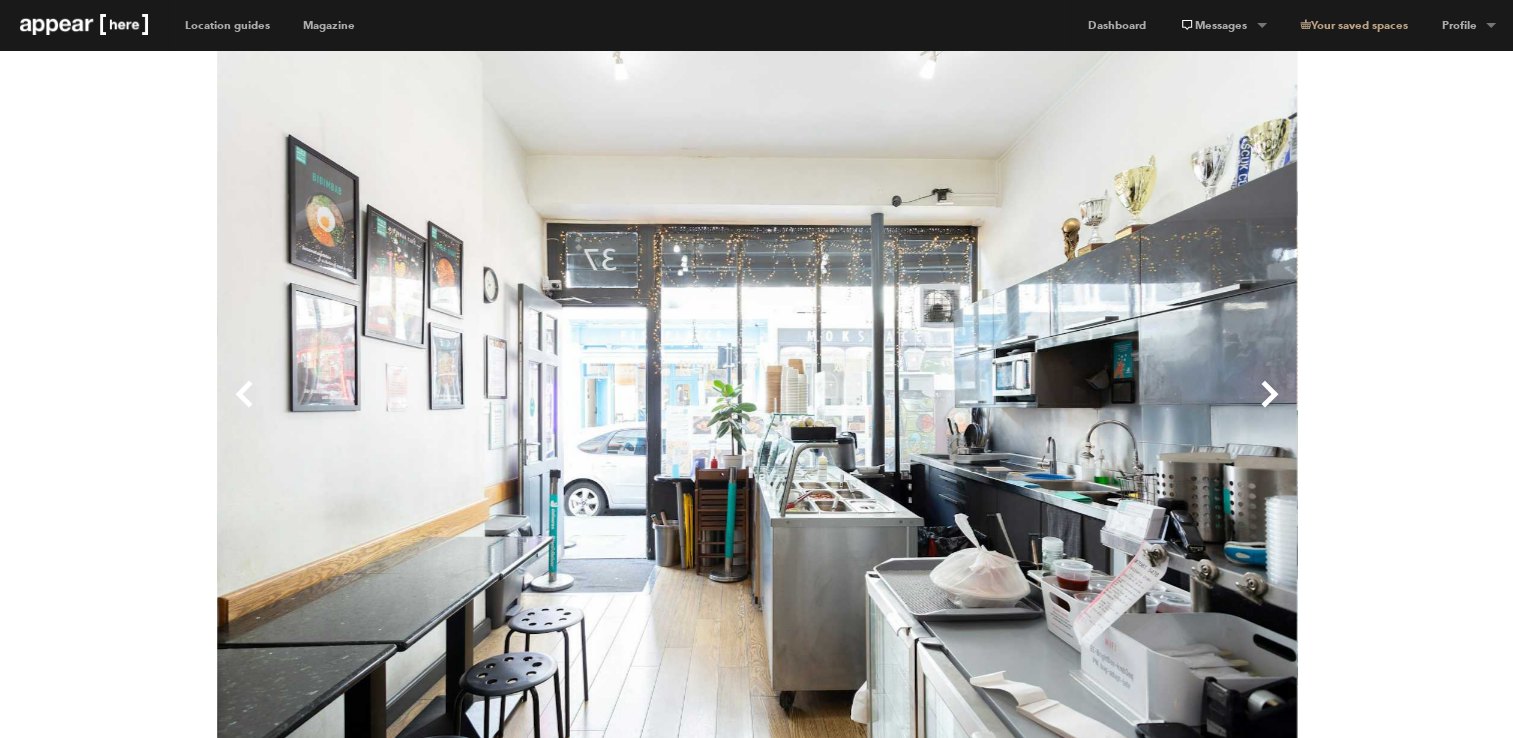 click on "Next" at bounding box center (1027, 410) 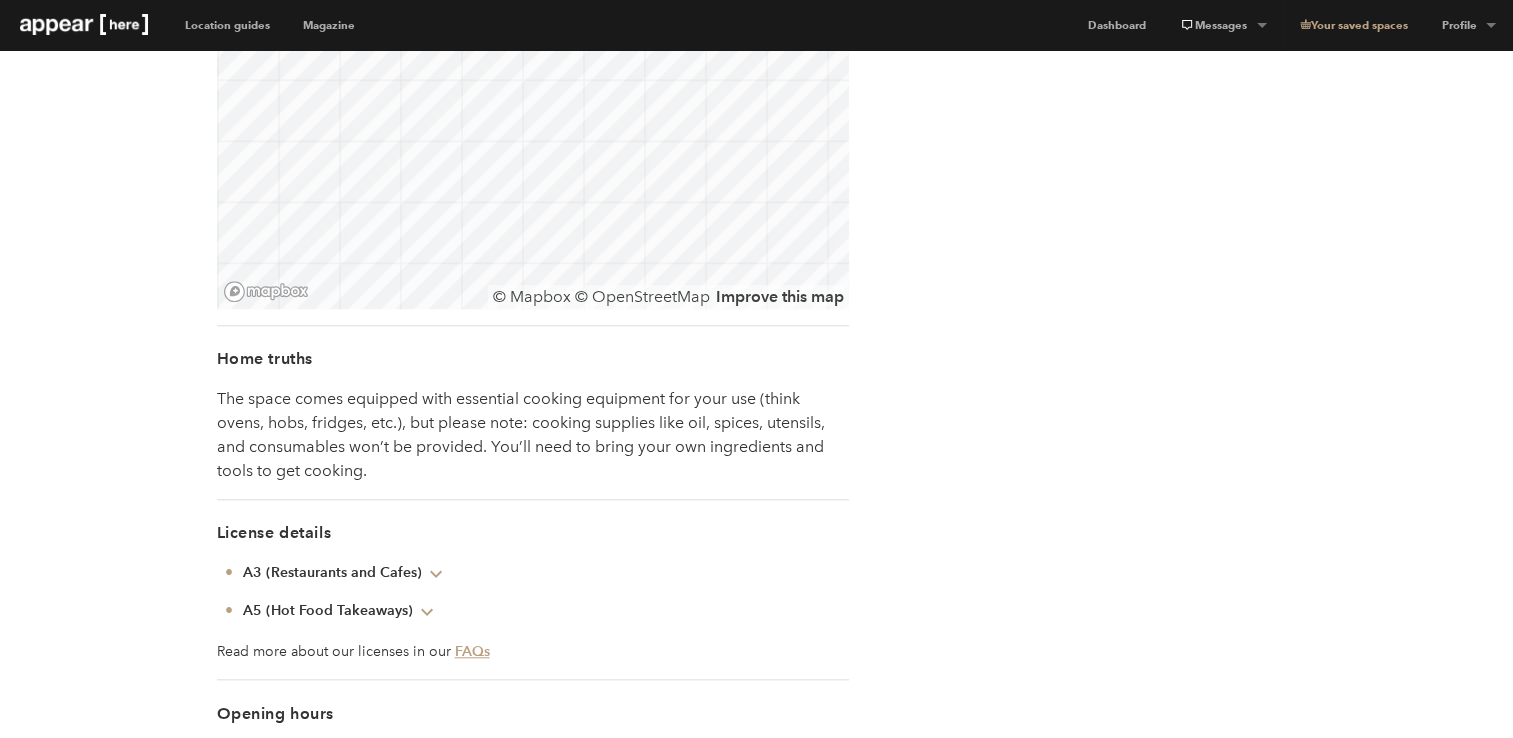 scroll, scrollTop: 1600, scrollLeft: 0, axis: vertical 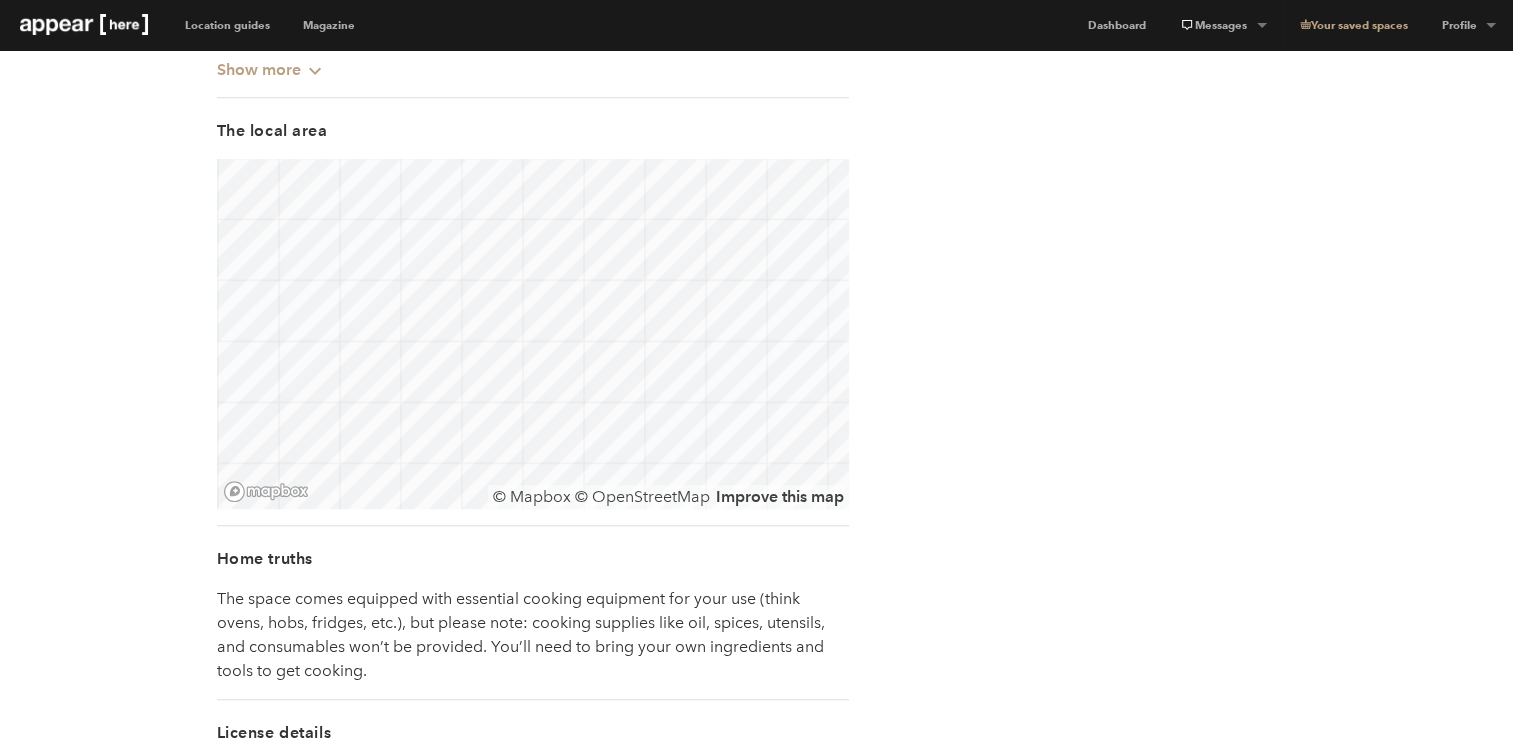 click on "[STREET], [DISTRICT] - The Black Restaurant London [DISTRICT] & Fitzrovia [STREET], [DISTRICT] - The Black Restaurant
Location
Floorplan
3D tour 400   sqft Retail Bar & Restaurant Event Shop Share Unique A little about this space Tucked away in the heart of [DISTRICT], just steps from the iconic British Museum, The Black Restaurant is a rare find. This two-floor space blends charm with practicality, offering a prime location for restaurants, pop-ups, and brand activations. With its sleek built-in food counter, spacious seating area, and fully equipped kitchen downstairs, it’s designed for businesses ready to make an impact.
The shopfront is a showstopper—large, inviting, and perfectly placed to catch the attention of the area’s steady stream of visitors. Whether you’re launching a new concept, hosting an intimate dining experience, or looking for a high-footfall space to showcase your brand, this venue has everything you need.
Show more Chevron-up Lighting" at bounding box center (757, 375) 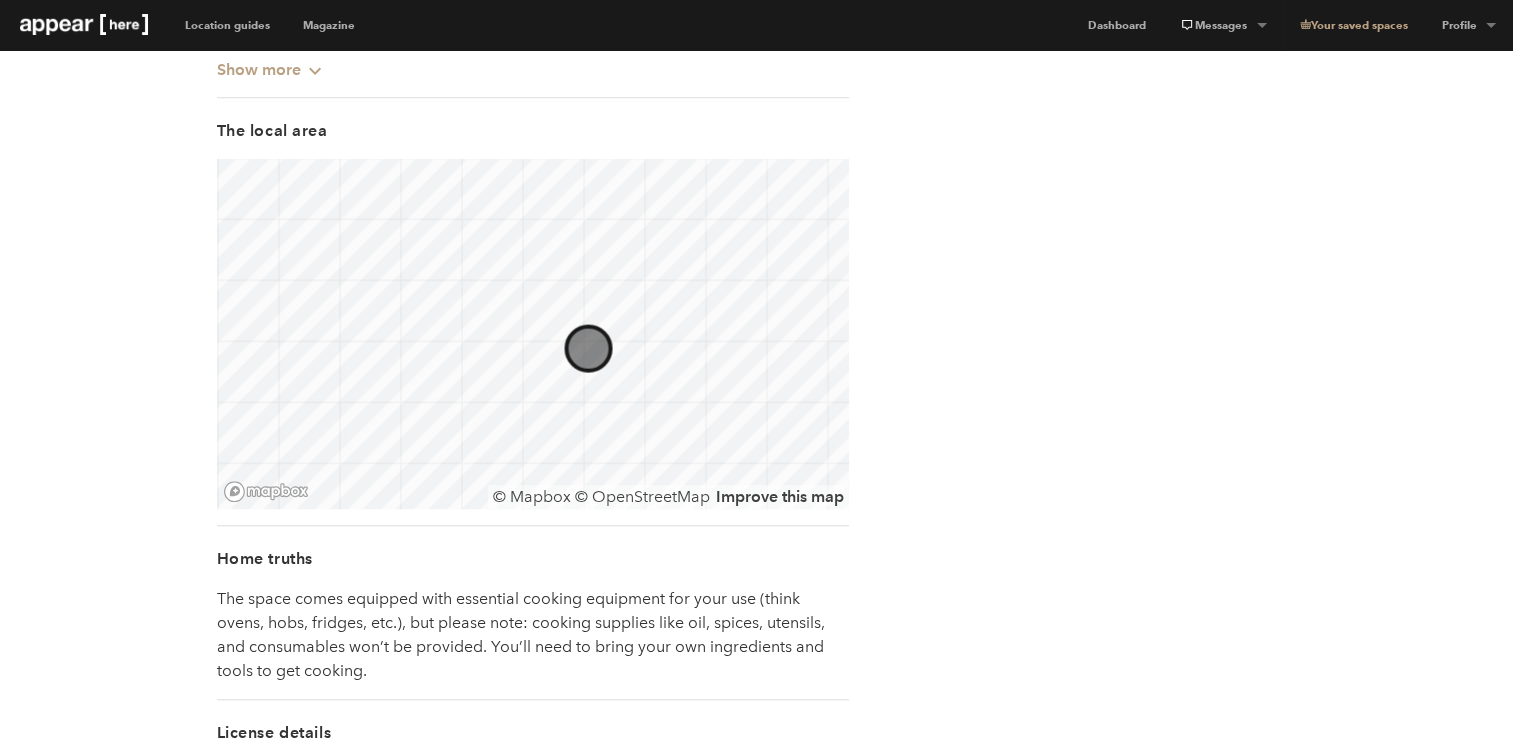 click on "The local area © Mapbox   © OpenStreetMap   Improve this map" at bounding box center [533, 311] 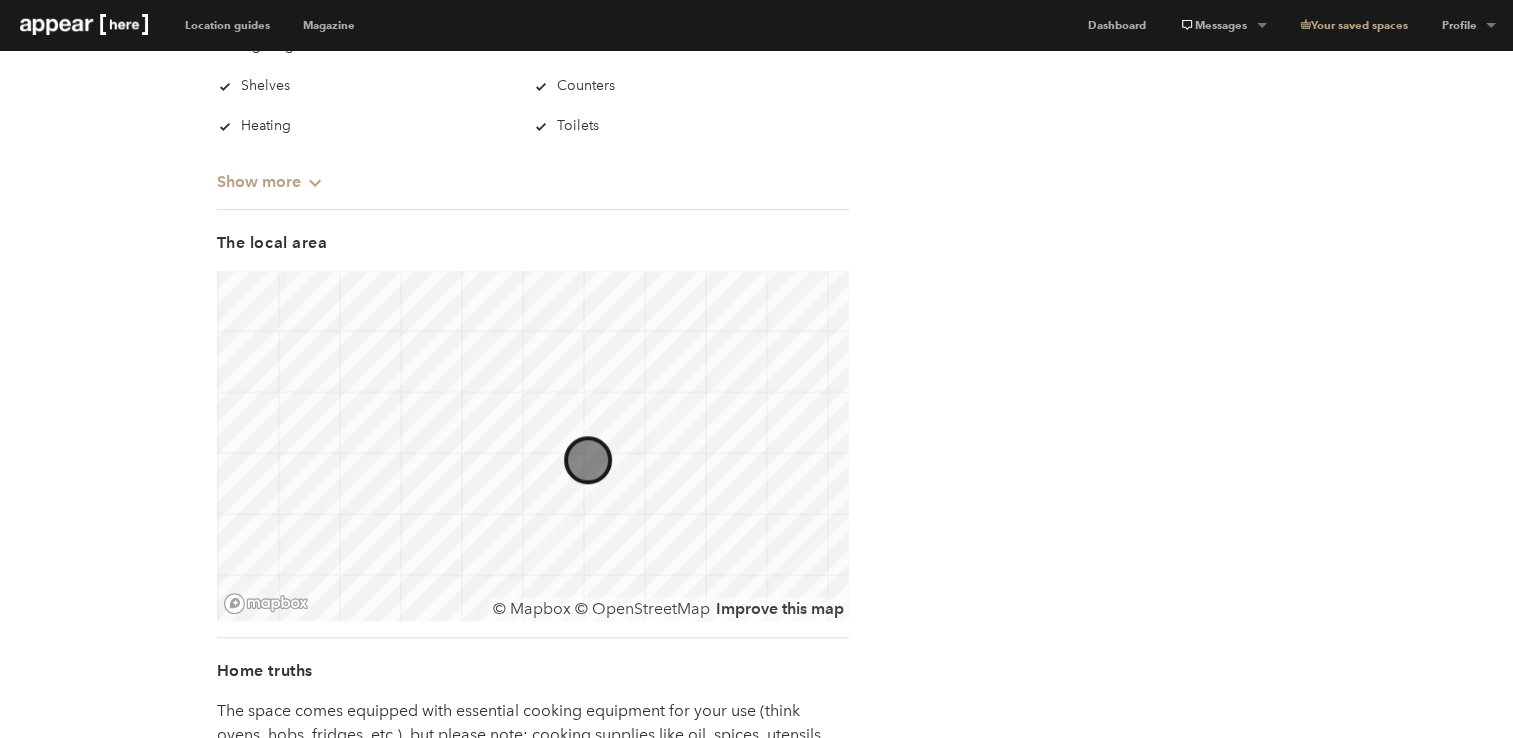 scroll, scrollTop: 1500, scrollLeft: 0, axis: vertical 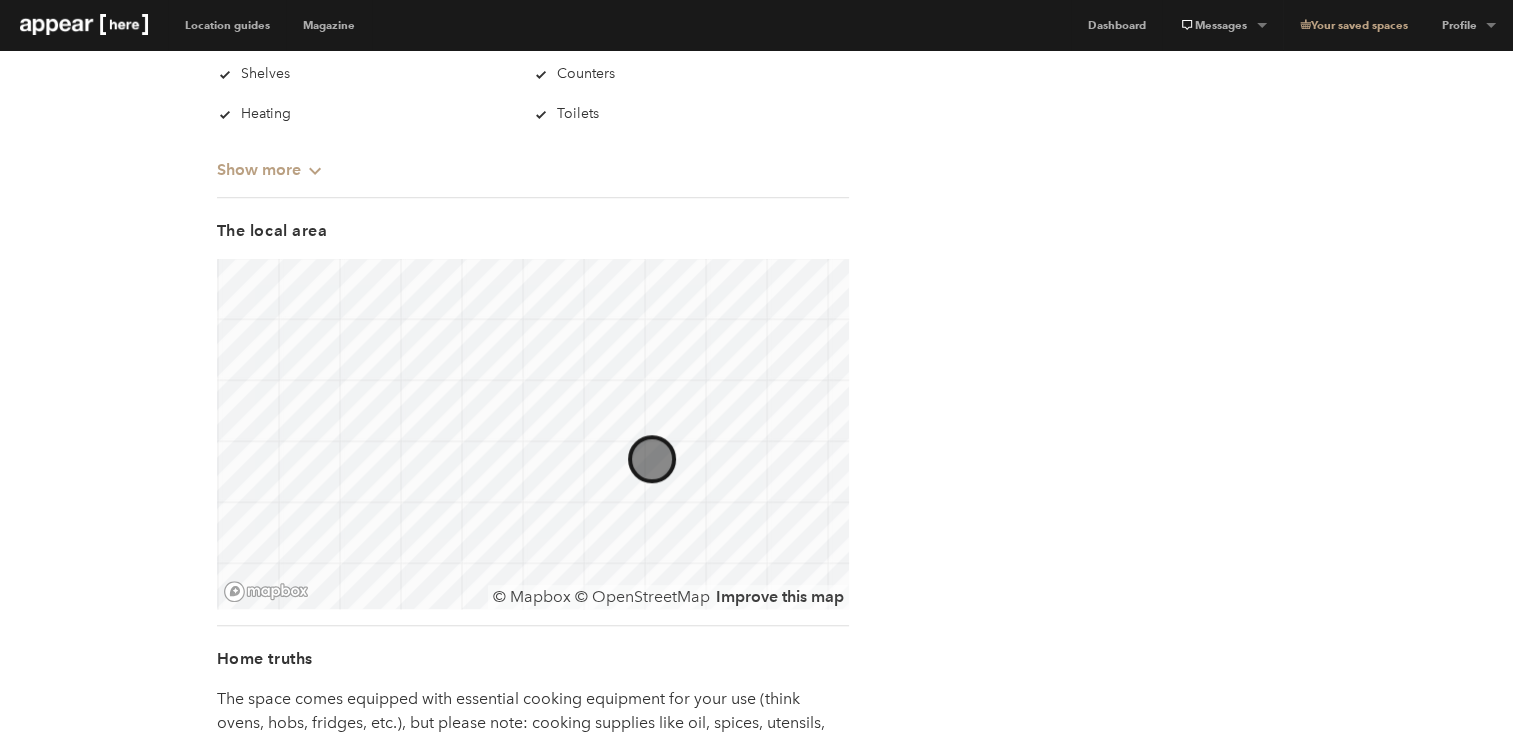 click on "Show more Chevron-up" at bounding box center [270, 161] 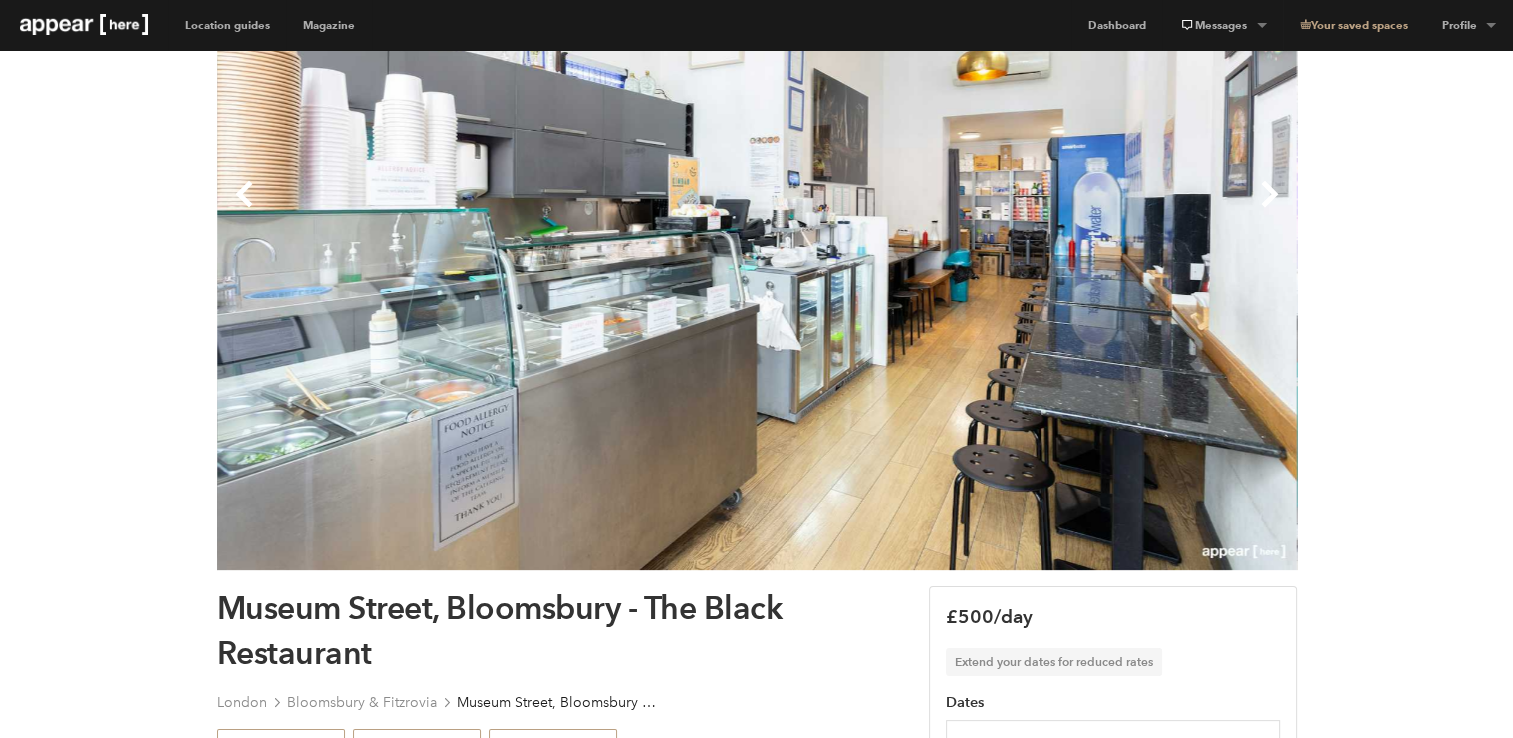 scroll, scrollTop: 300, scrollLeft: 0, axis: vertical 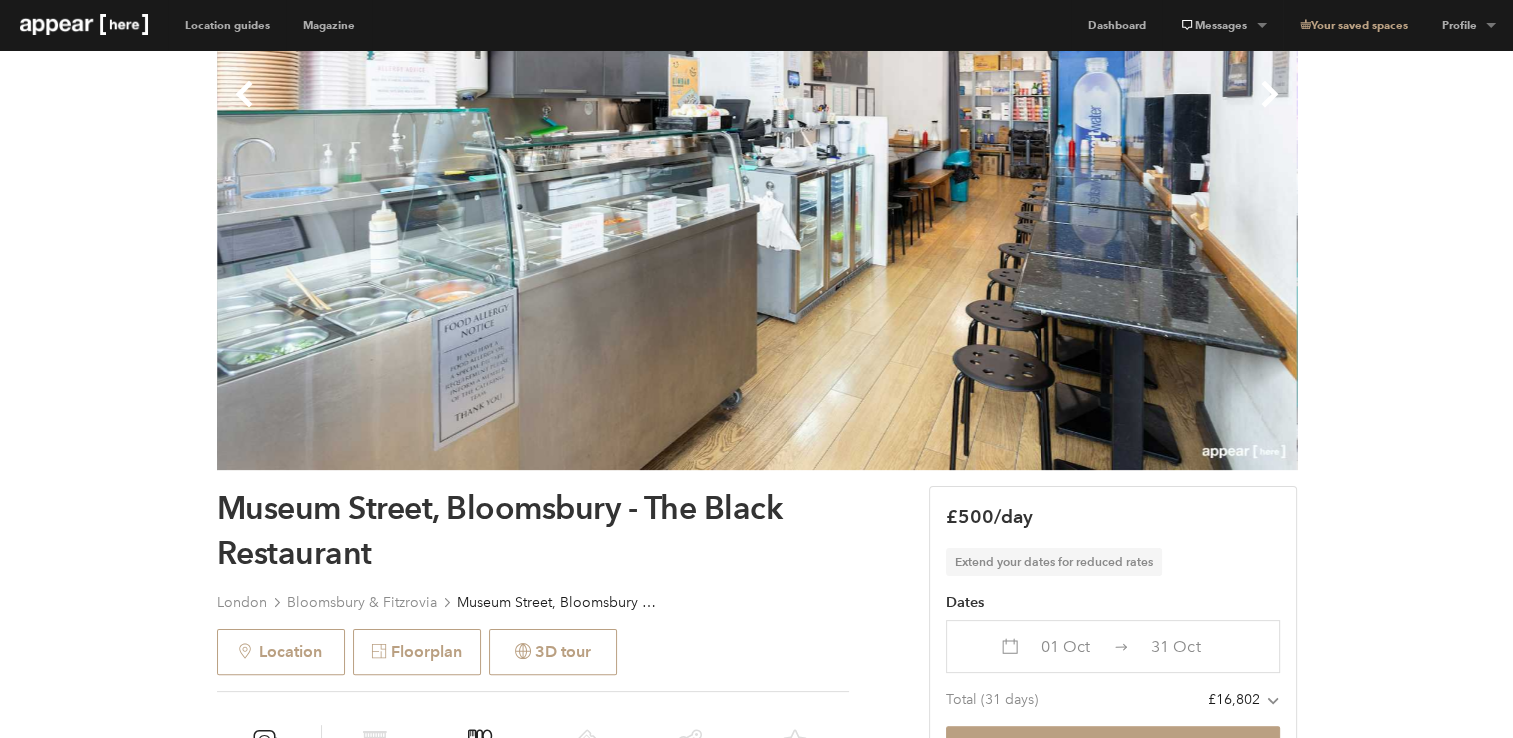 click on "Extend your dates for reduced rates" at bounding box center (1054, 562) 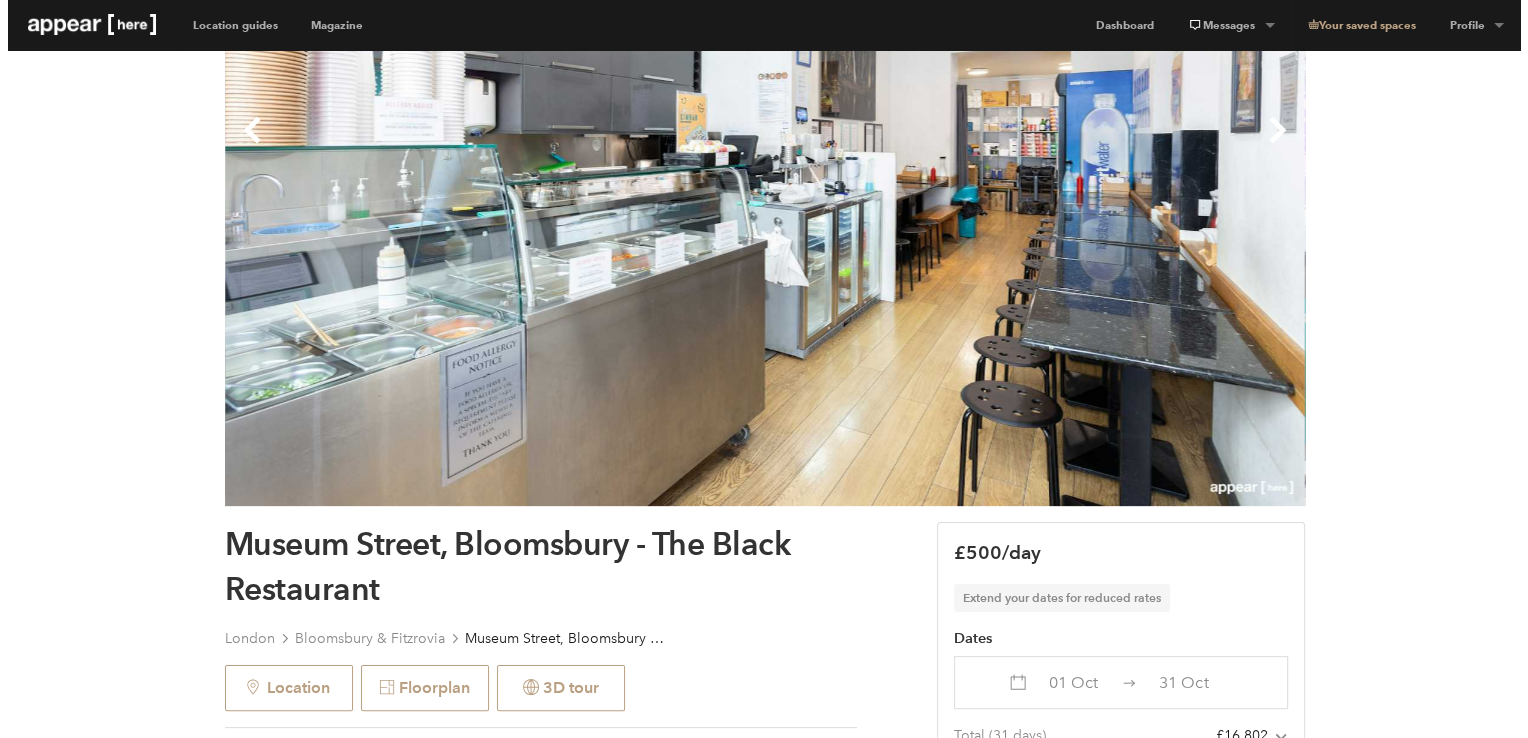 scroll, scrollTop: 600, scrollLeft: 0, axis: vertical 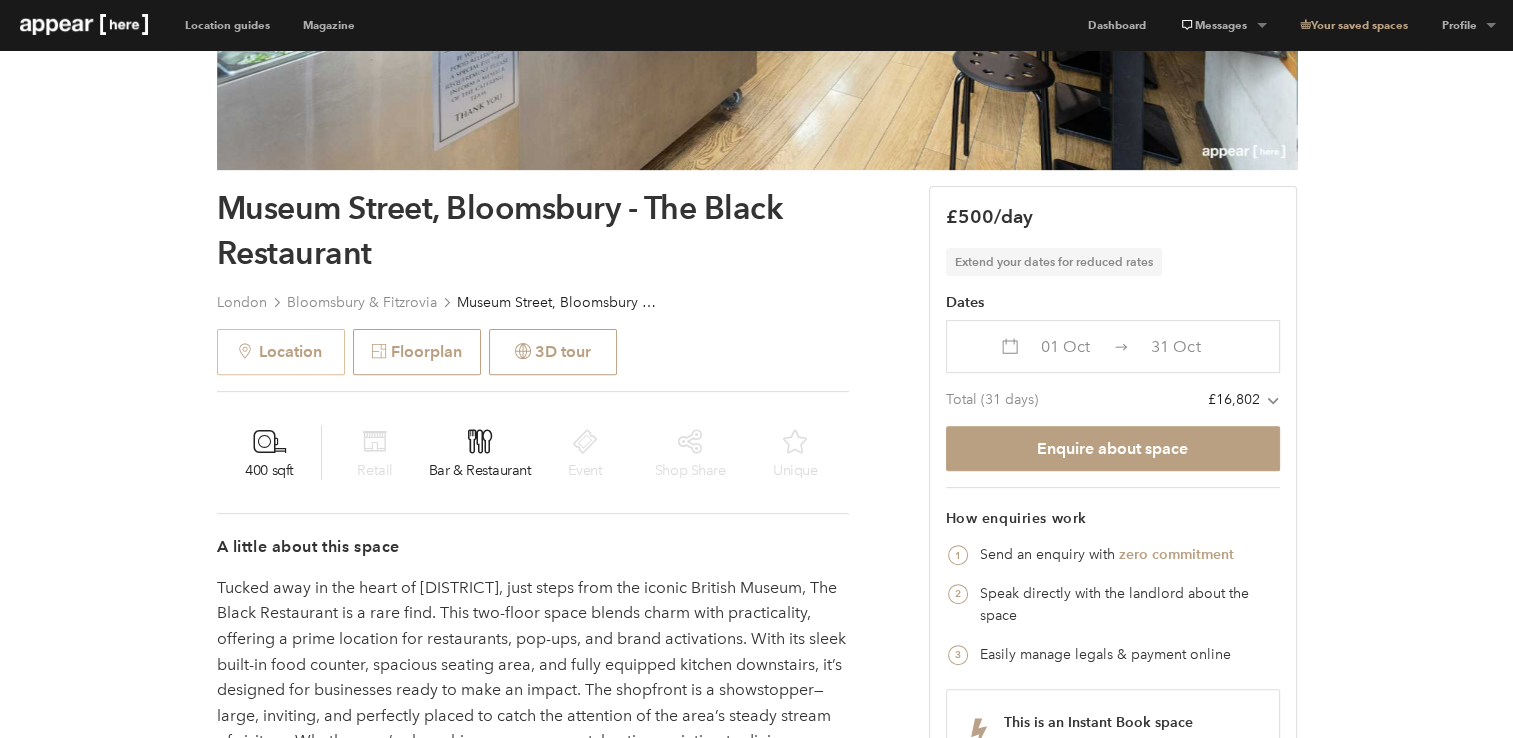 click on "Location" at bounding box center [281, 352] 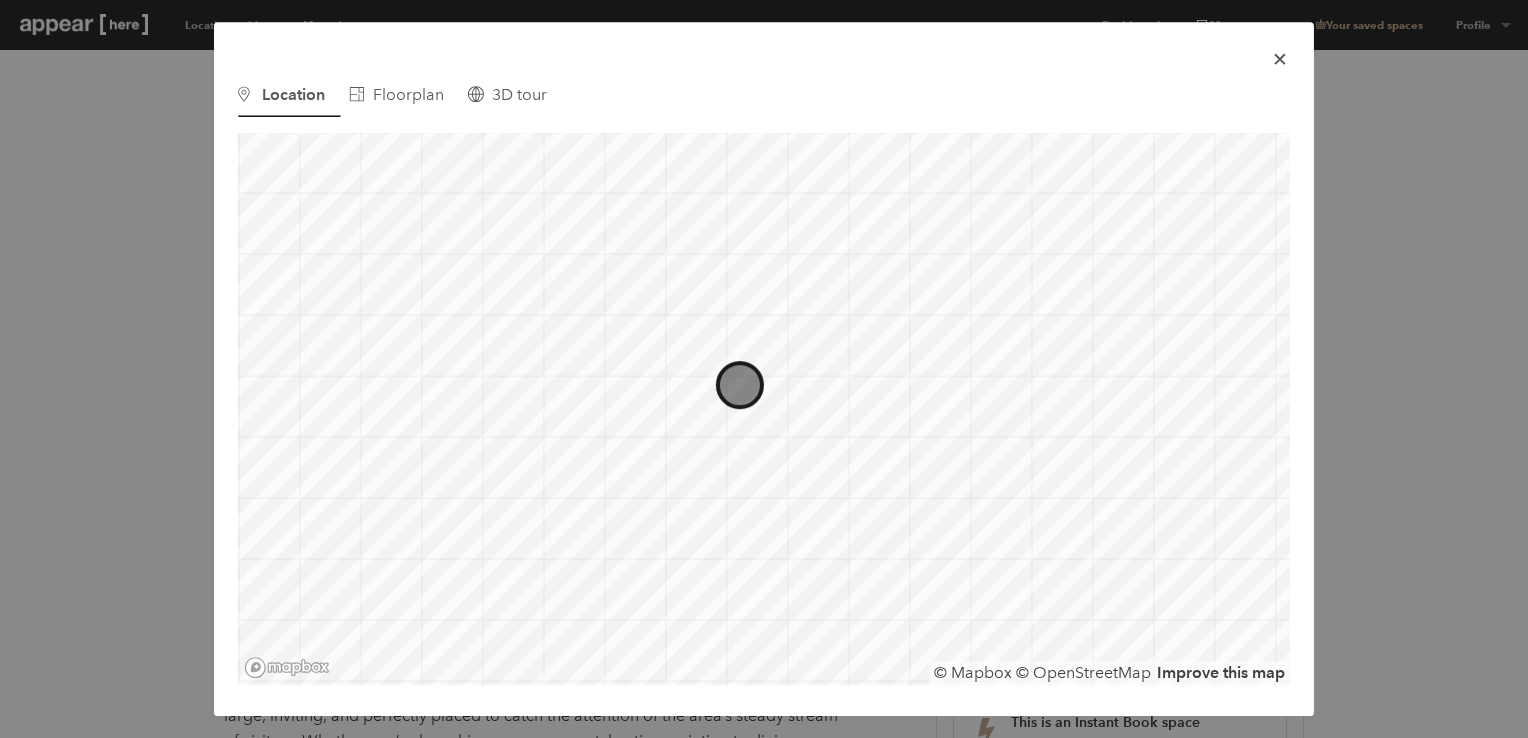 click at bounding box center (1279, 58) 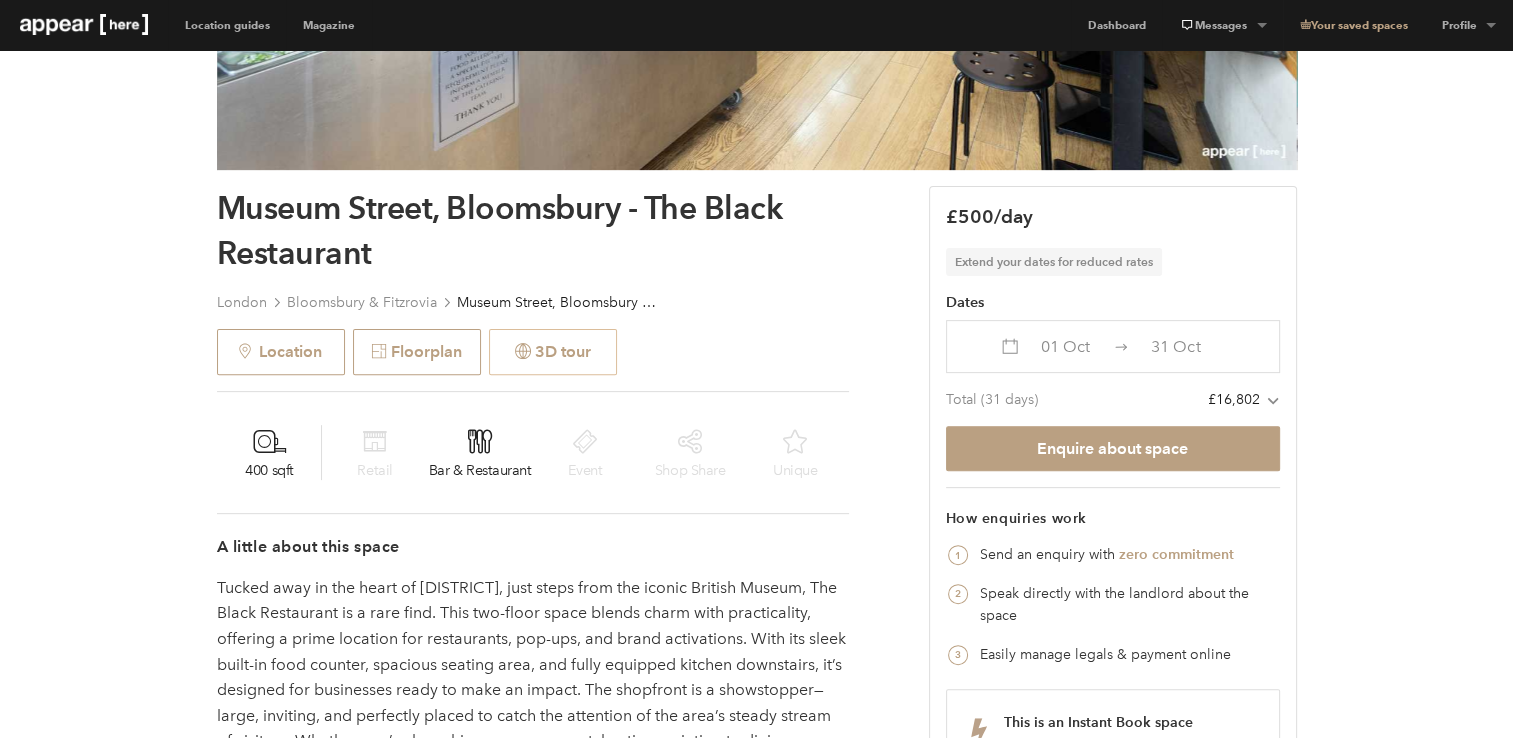 click on "3D tour" at bounding box center (553, 352) 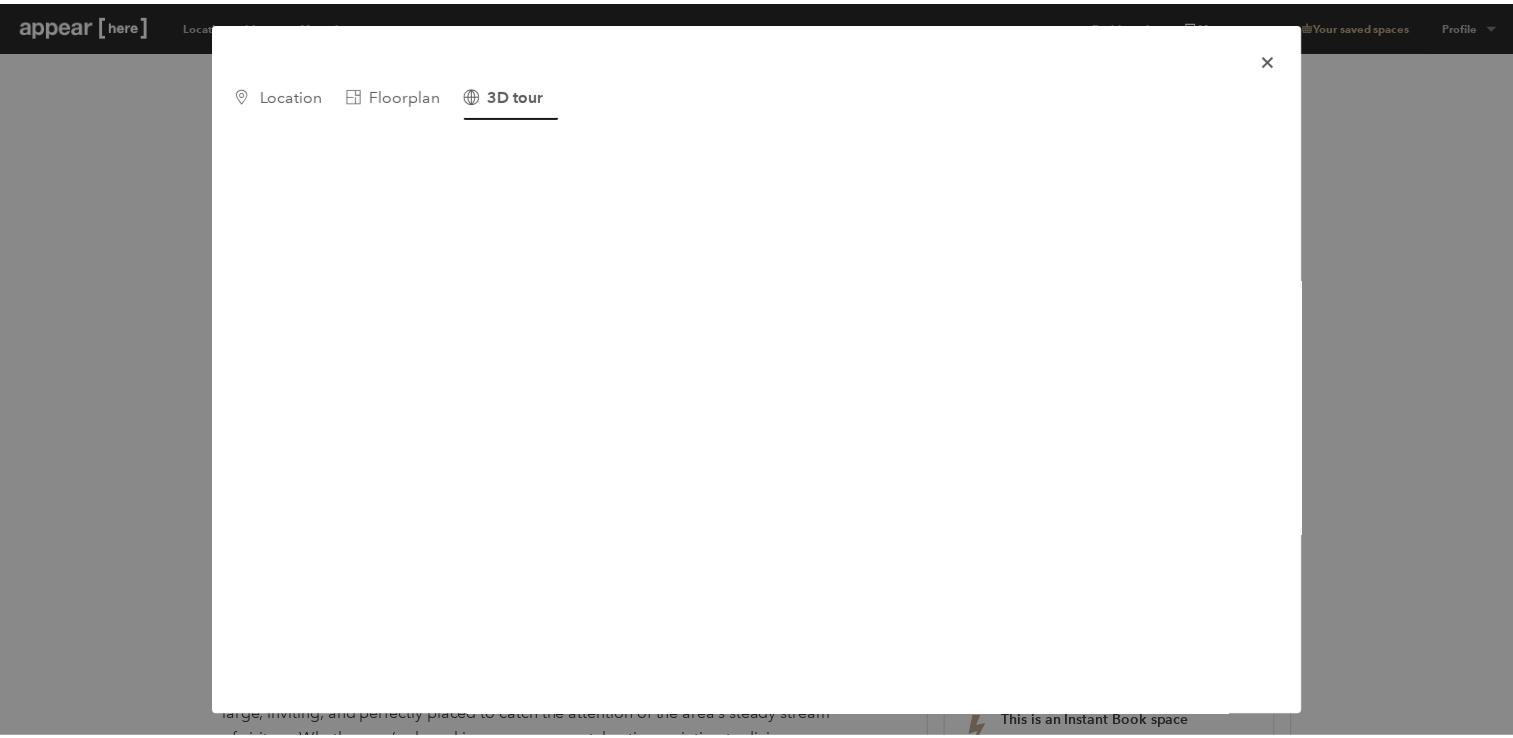 scroll, scrollTop: 0, scrollLeft: 0, axis: both 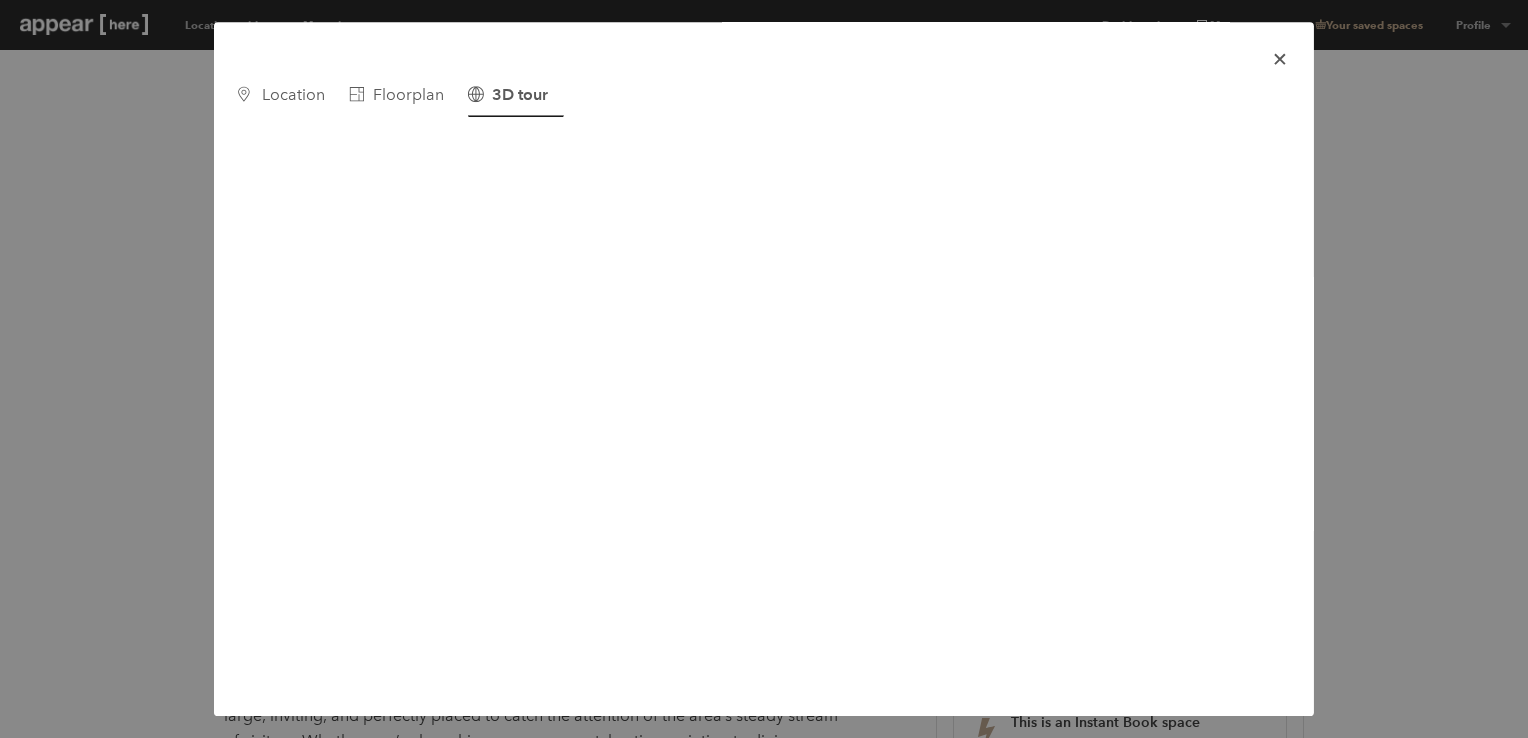 click at bounding box center [1279, 58] 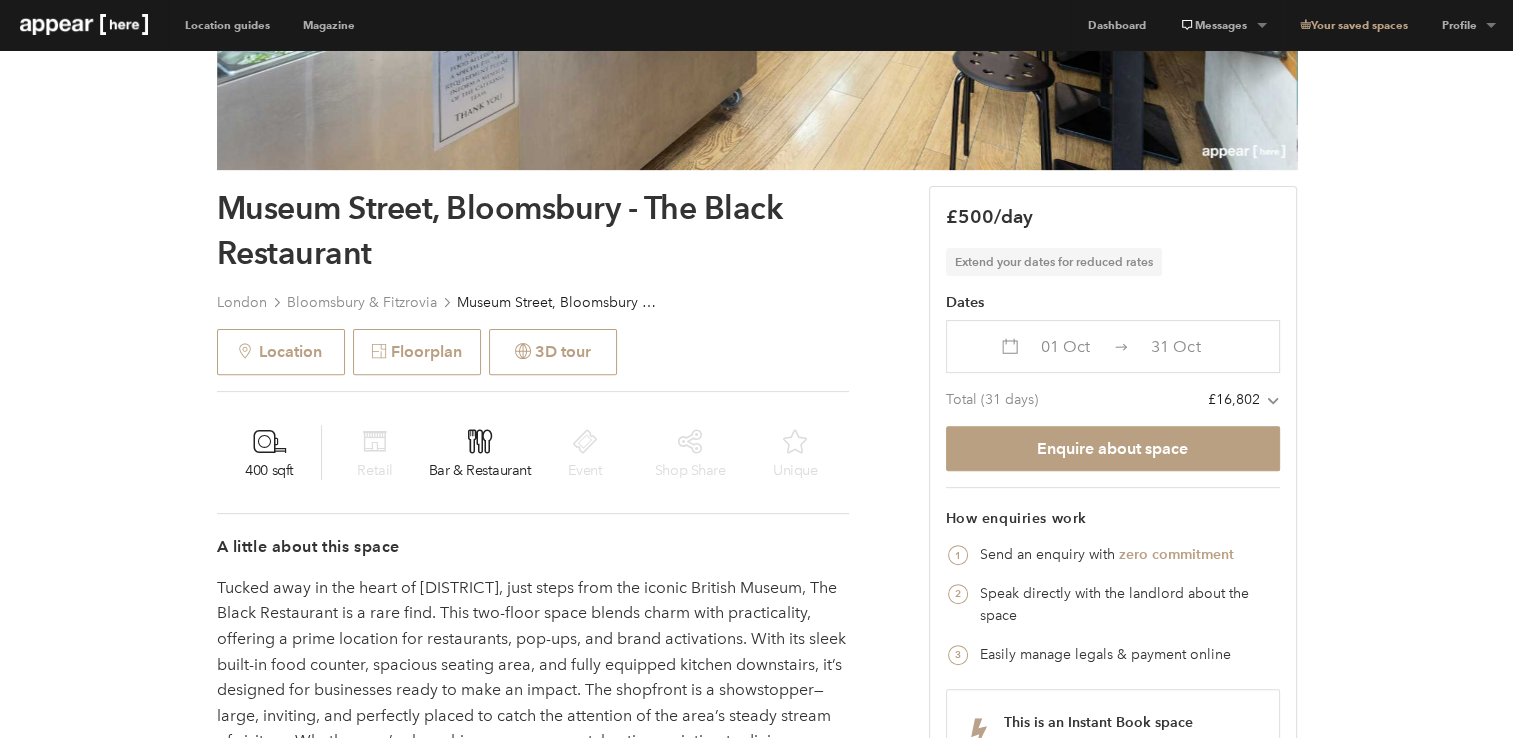 scroll, scrollTop: 200, scrollLeft: 0, axis: vertical 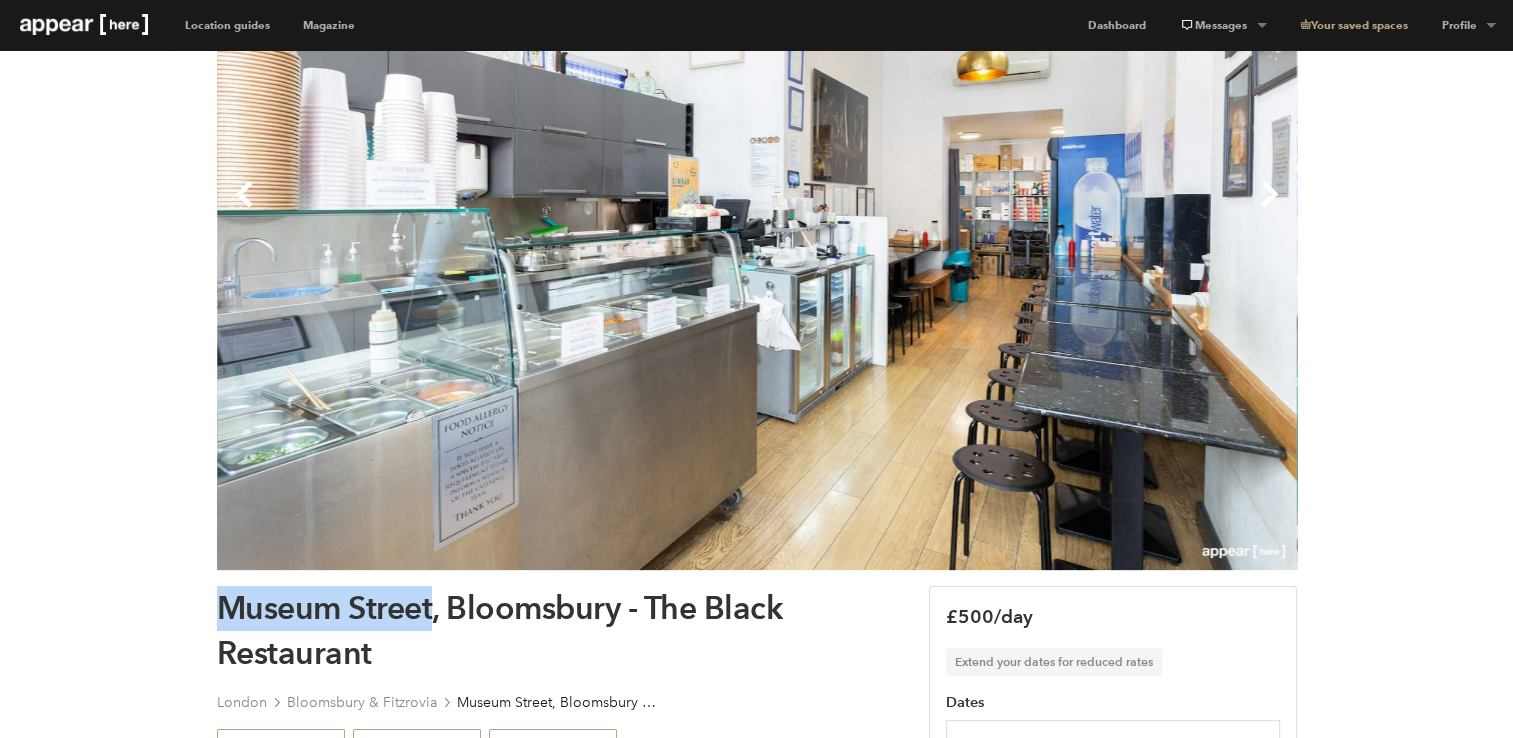 drag, startPoint x: 216, startPoint y: 610, endPoint x: 432, endPoint y: 618, distance: 216.1481 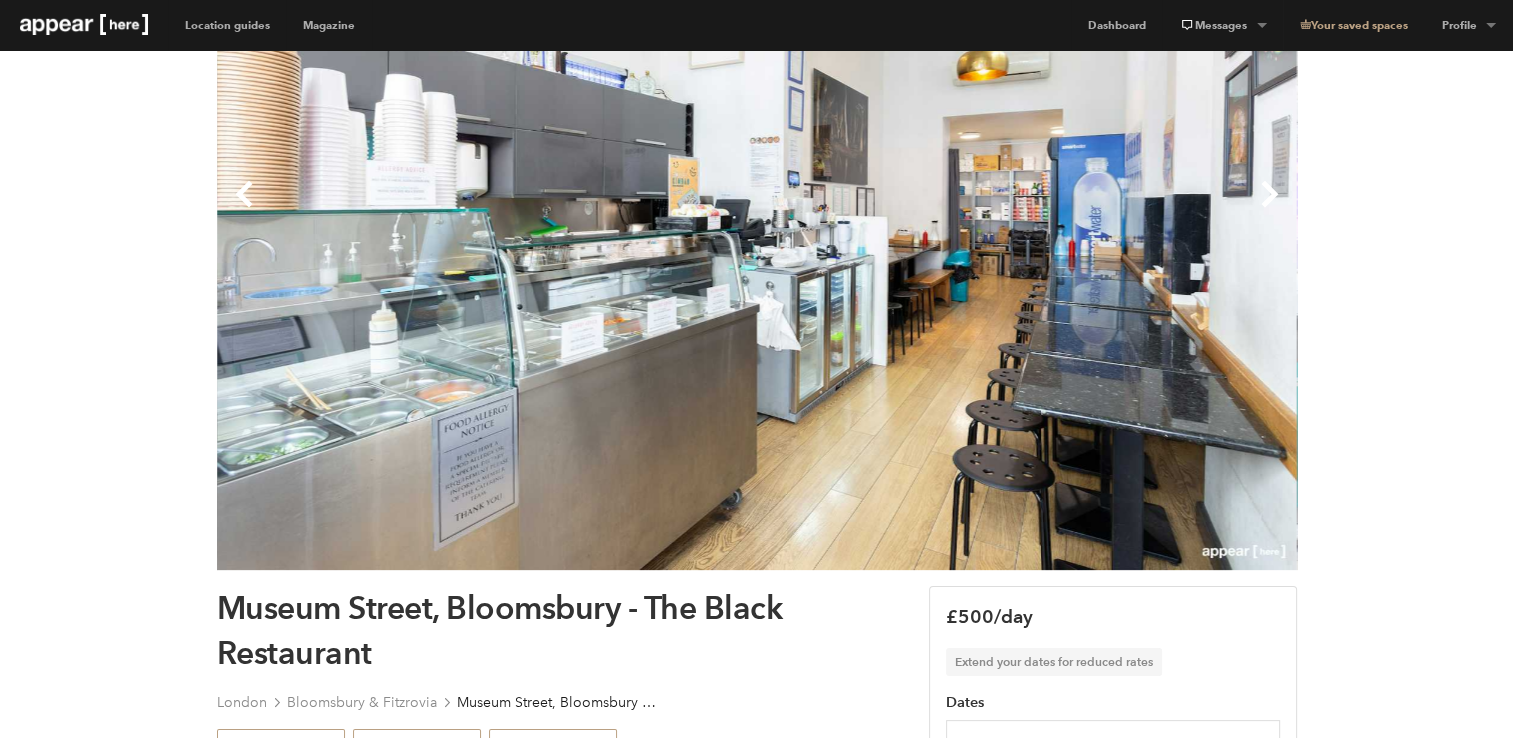 drag, startPoint x: 432, startPoint y: 618, endPoint x: 615, endPoint y: 609, distance: 183.22118 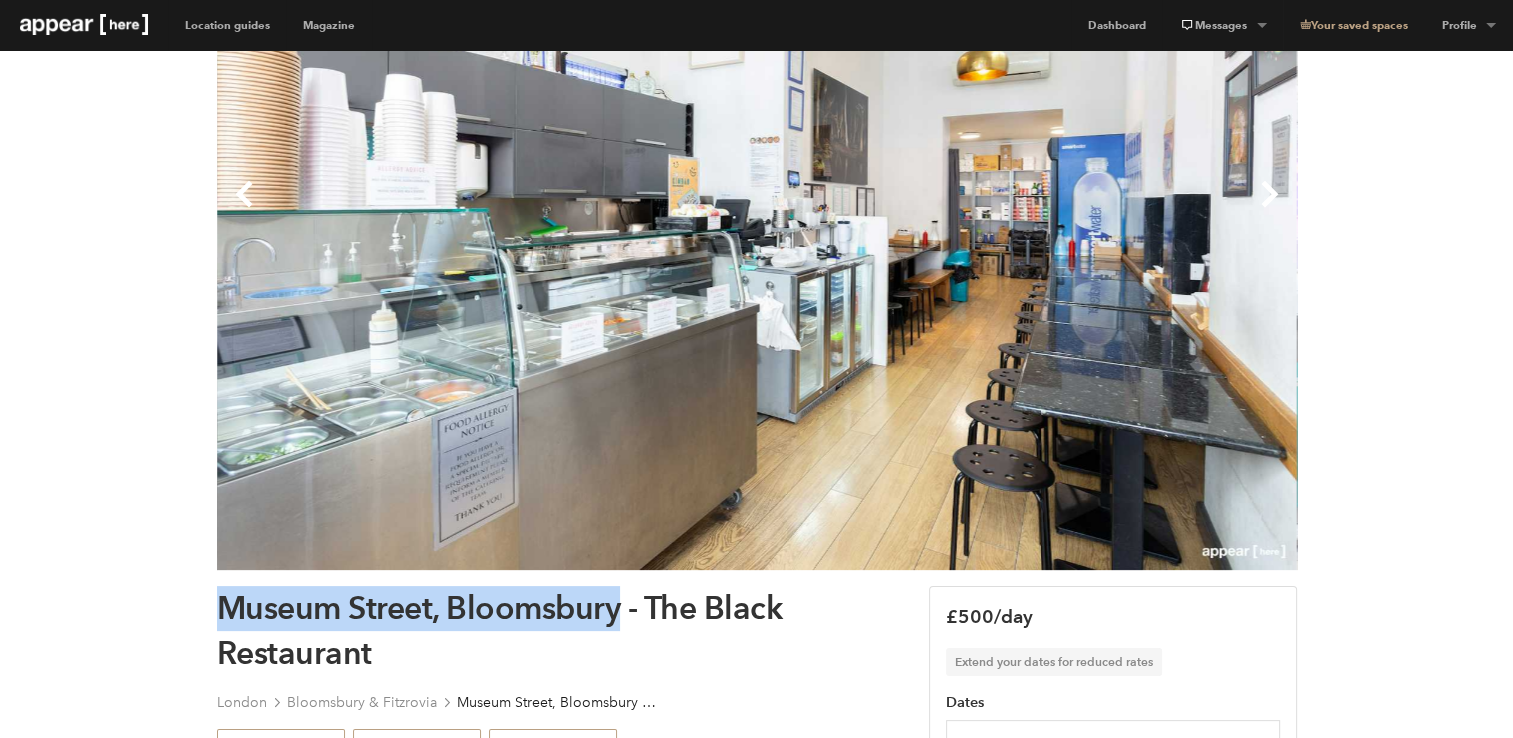 drag, startPoint x: 618, startPoint y: 614, endPoint x: 220, endPoint y: 606, distance: 398.08038 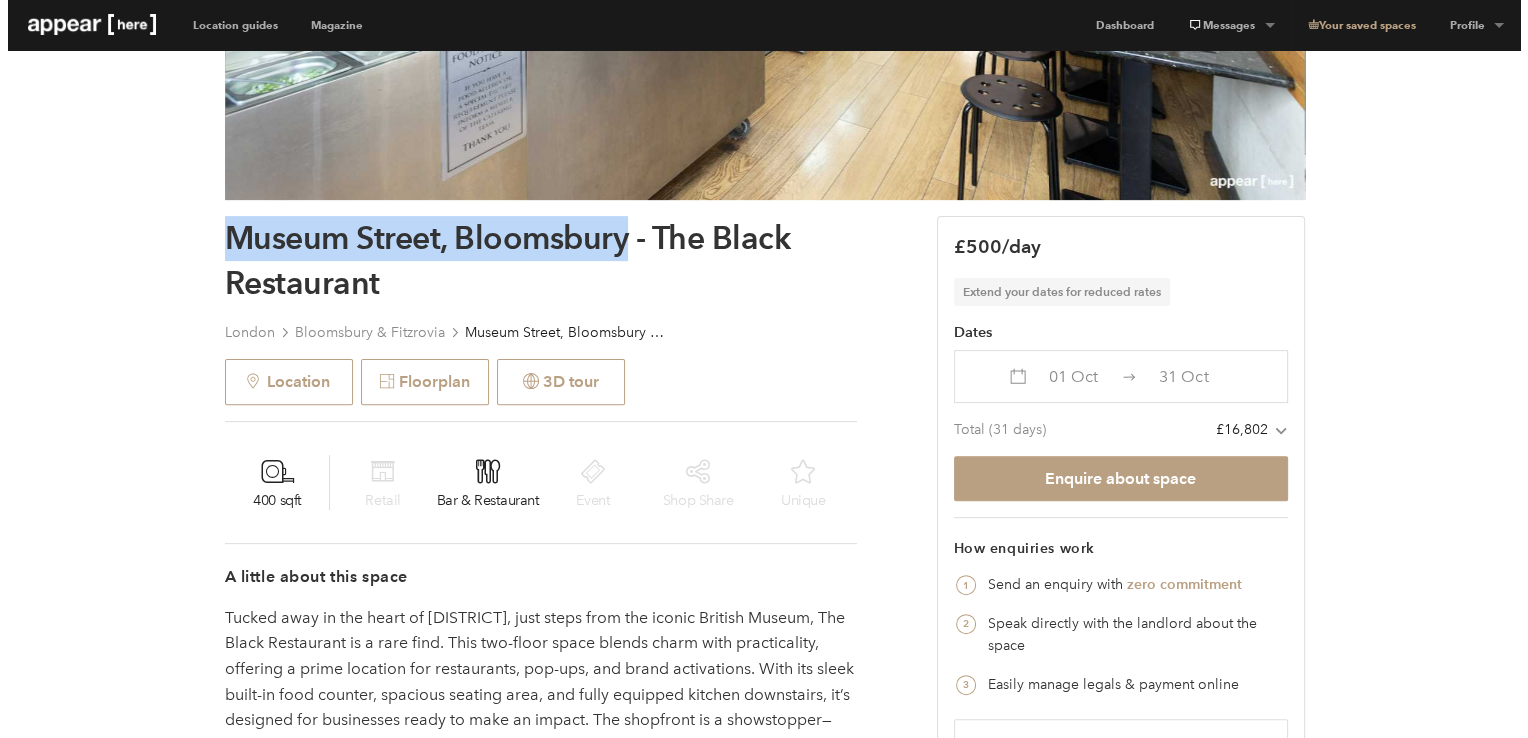 scroll, scrollTop: 600, scrollLeft: 0, axis: vertical 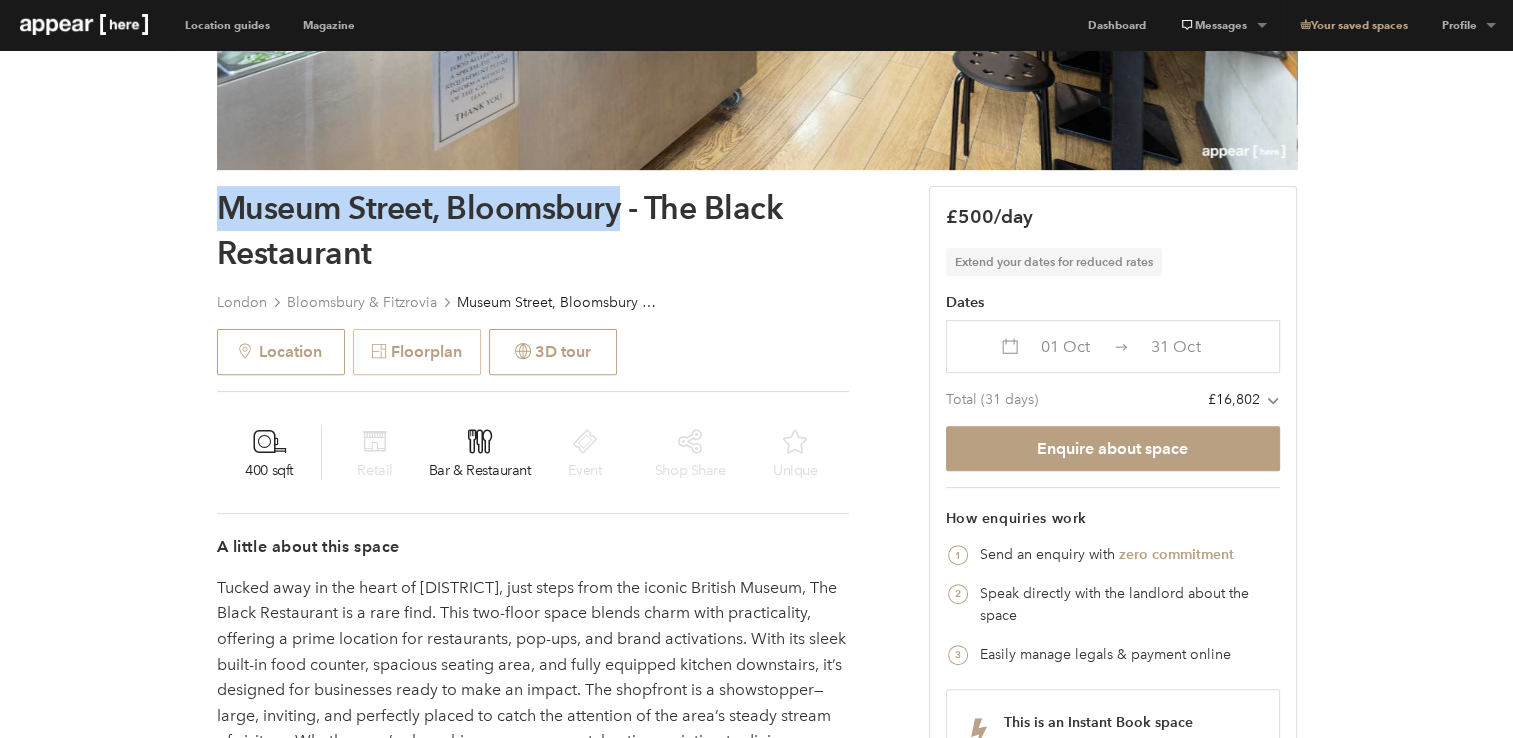 click on "Floorplan" at bounding box center [417, 352] 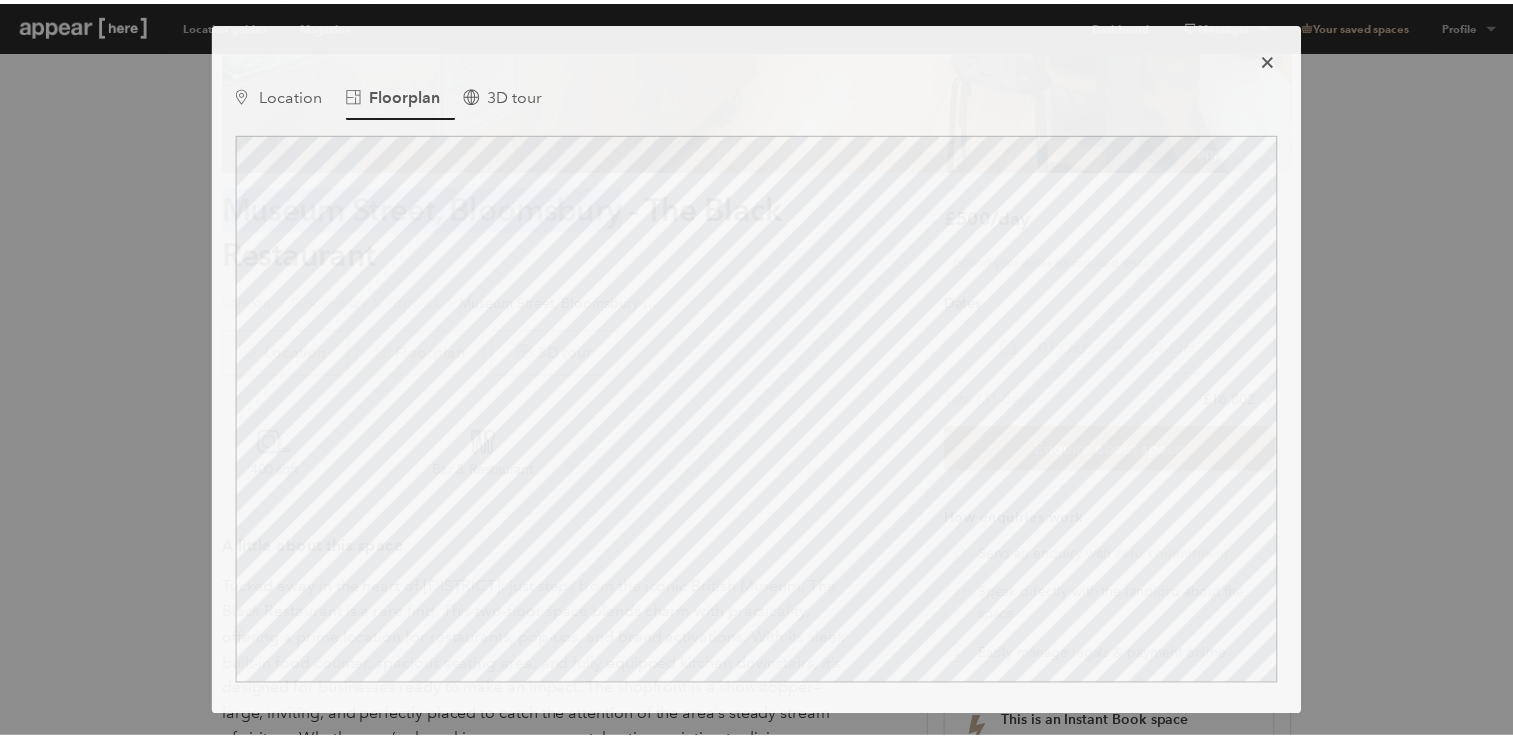 scroll, scrollTop: 0, scrollLeft: 0, axis: both 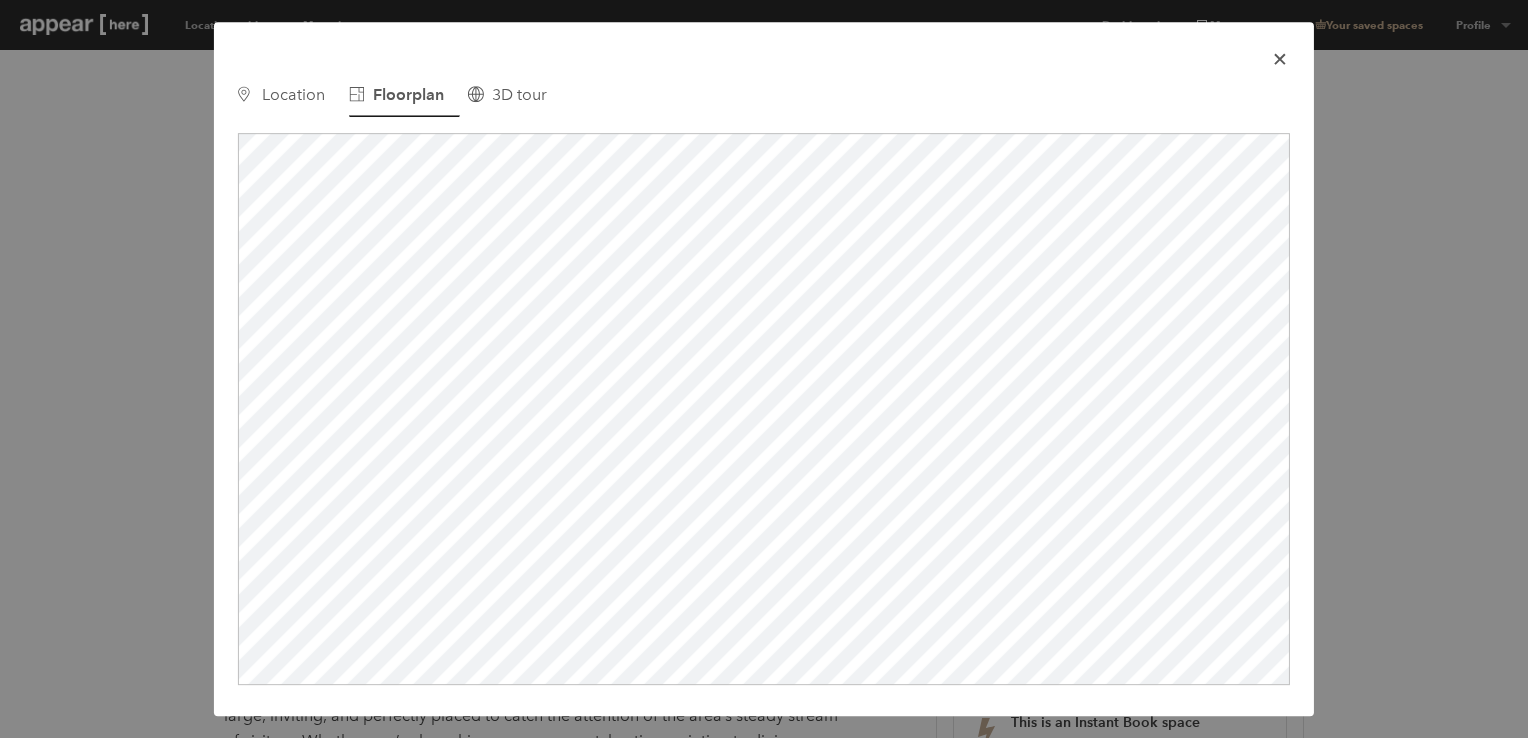 click at bounding box center [1279, 58] 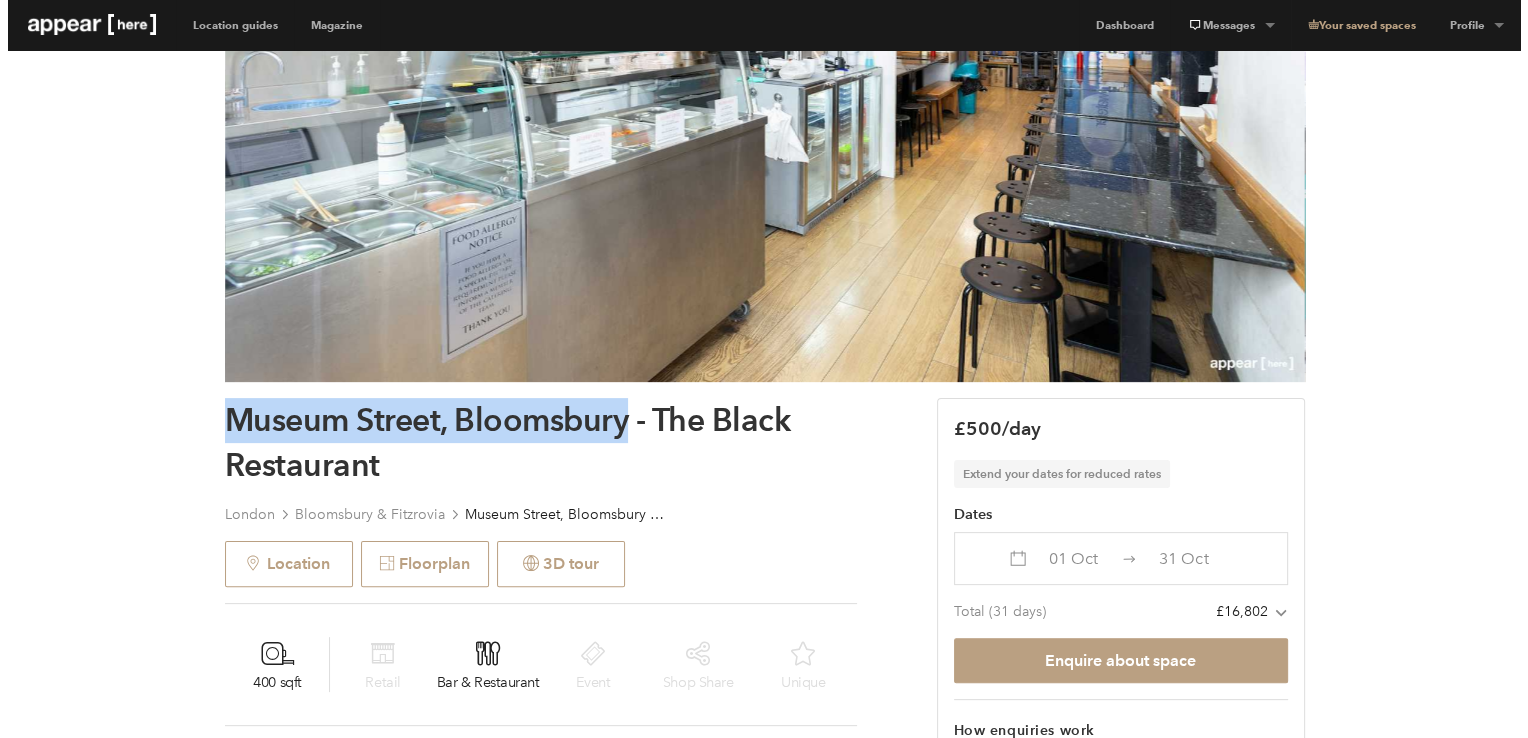 scroll, scrollTop: 600, scrollLeft: 0, axis: vertical 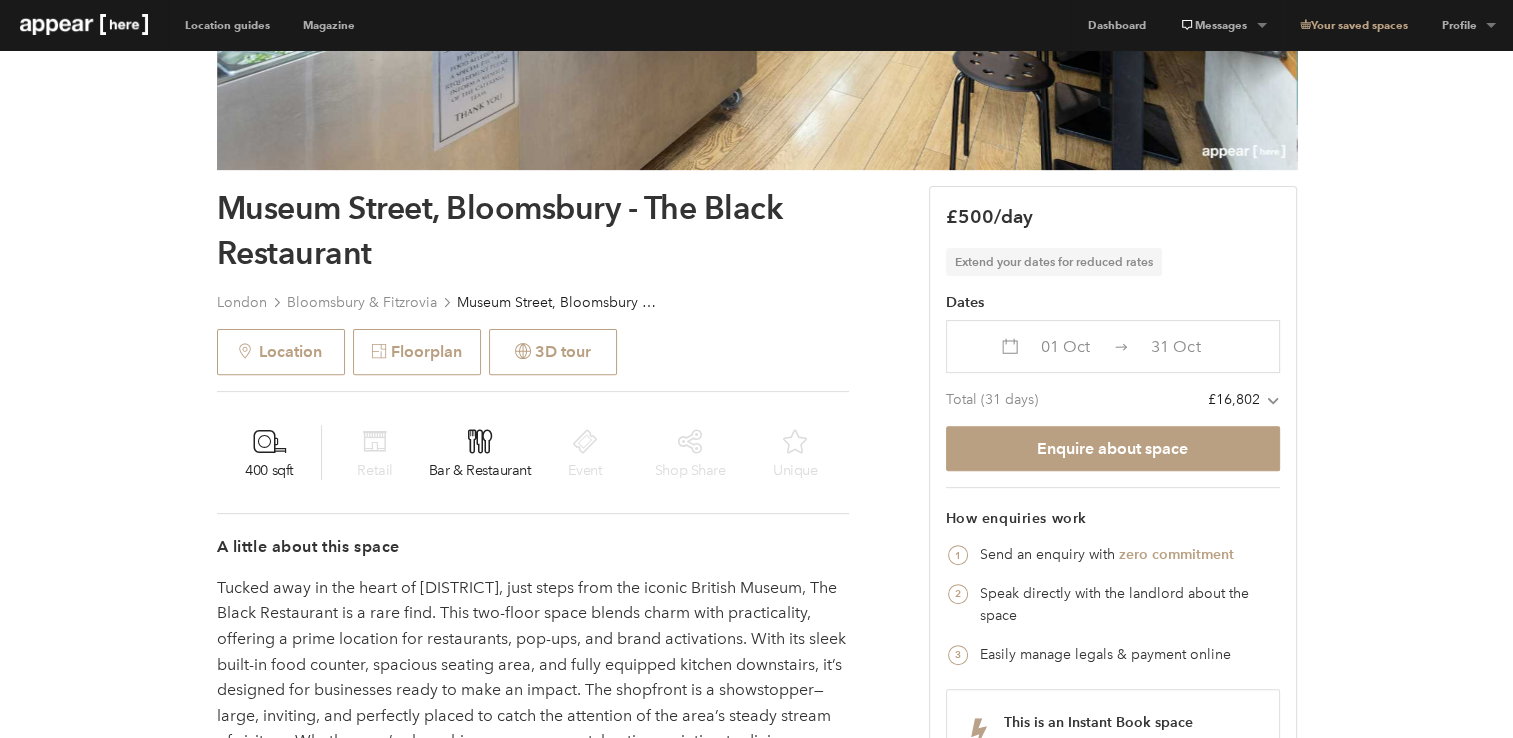 click on "400   sqft" at bounding box center [270, 452] 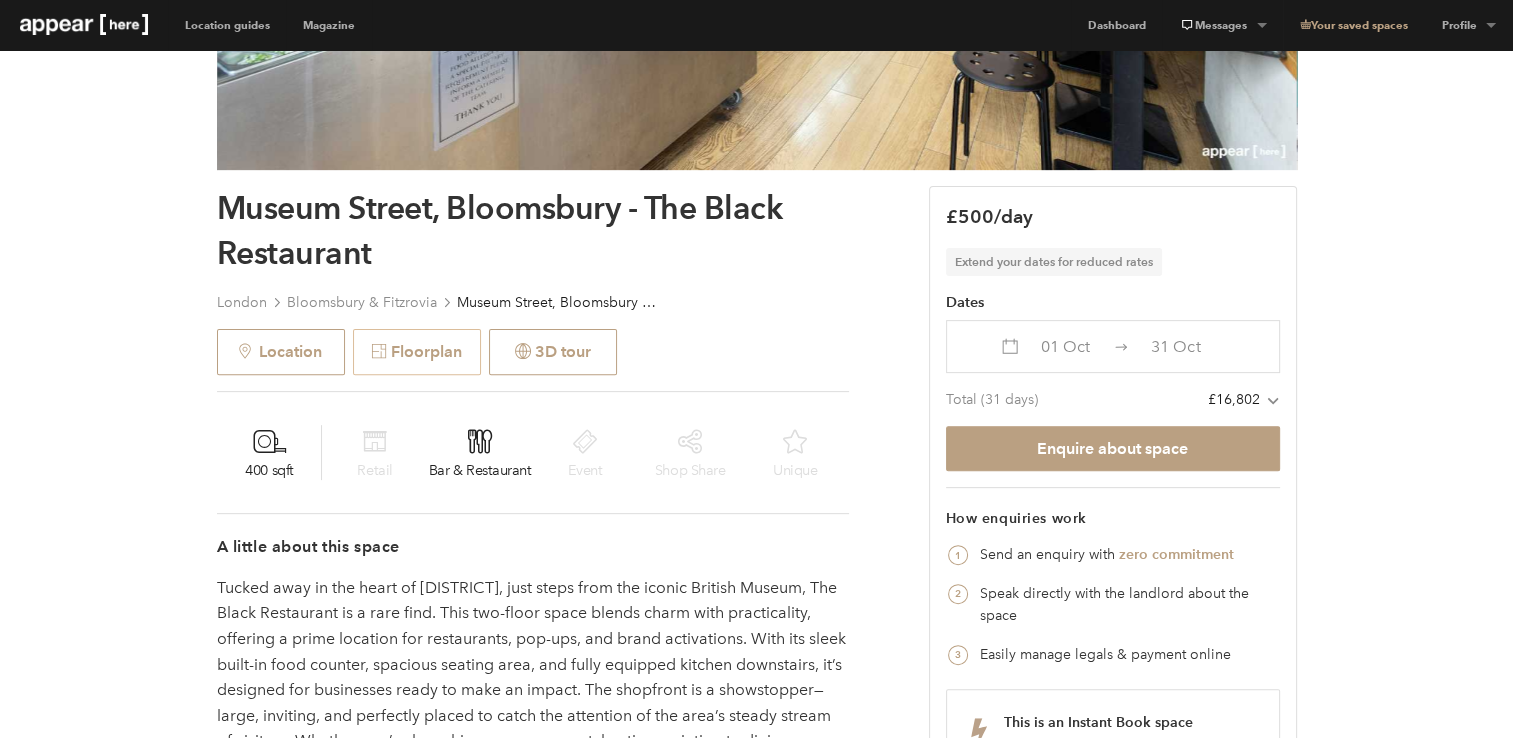 click on "Floorplan" at bounding box center [417, 352] 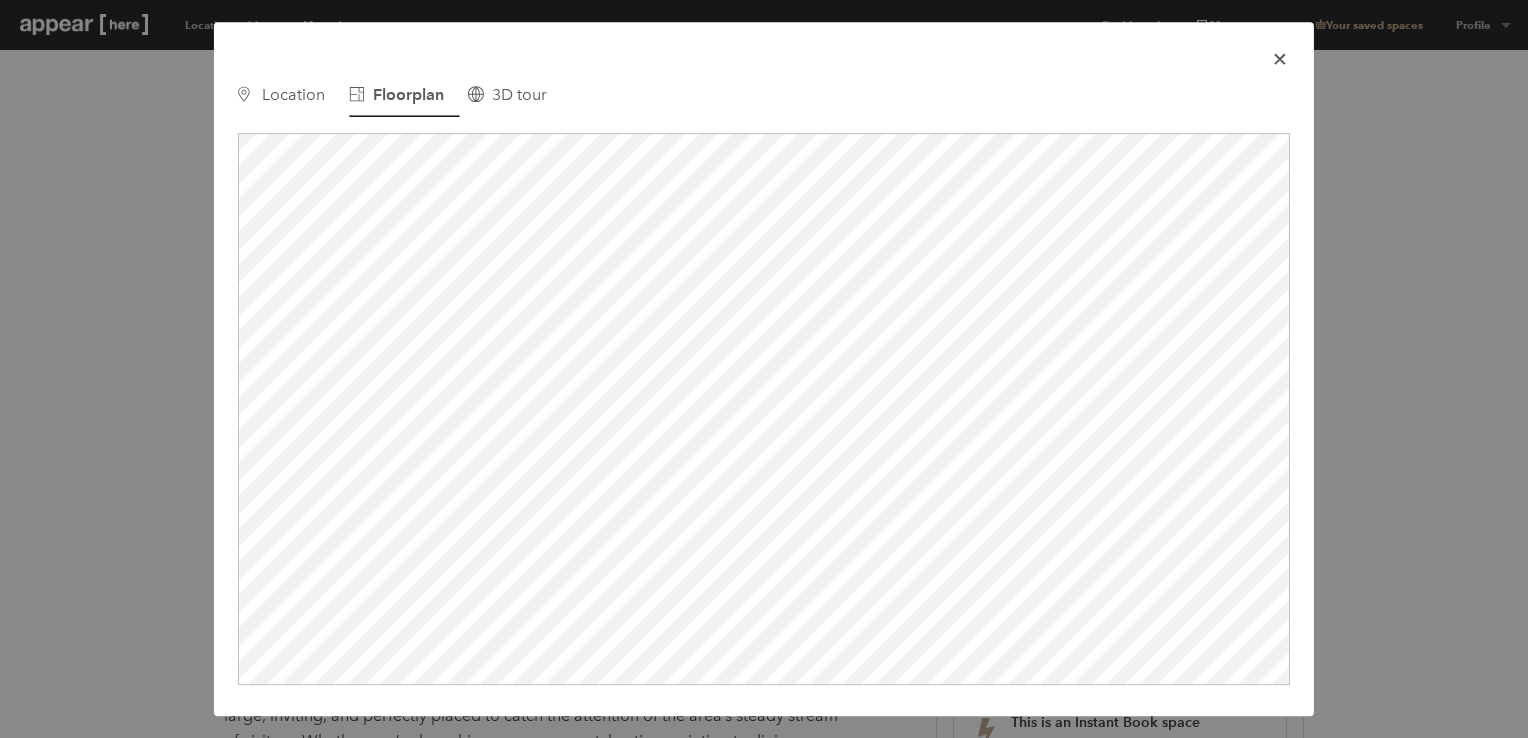 scroll, scrollTop: 0, scrollLeft: 0, axis: both 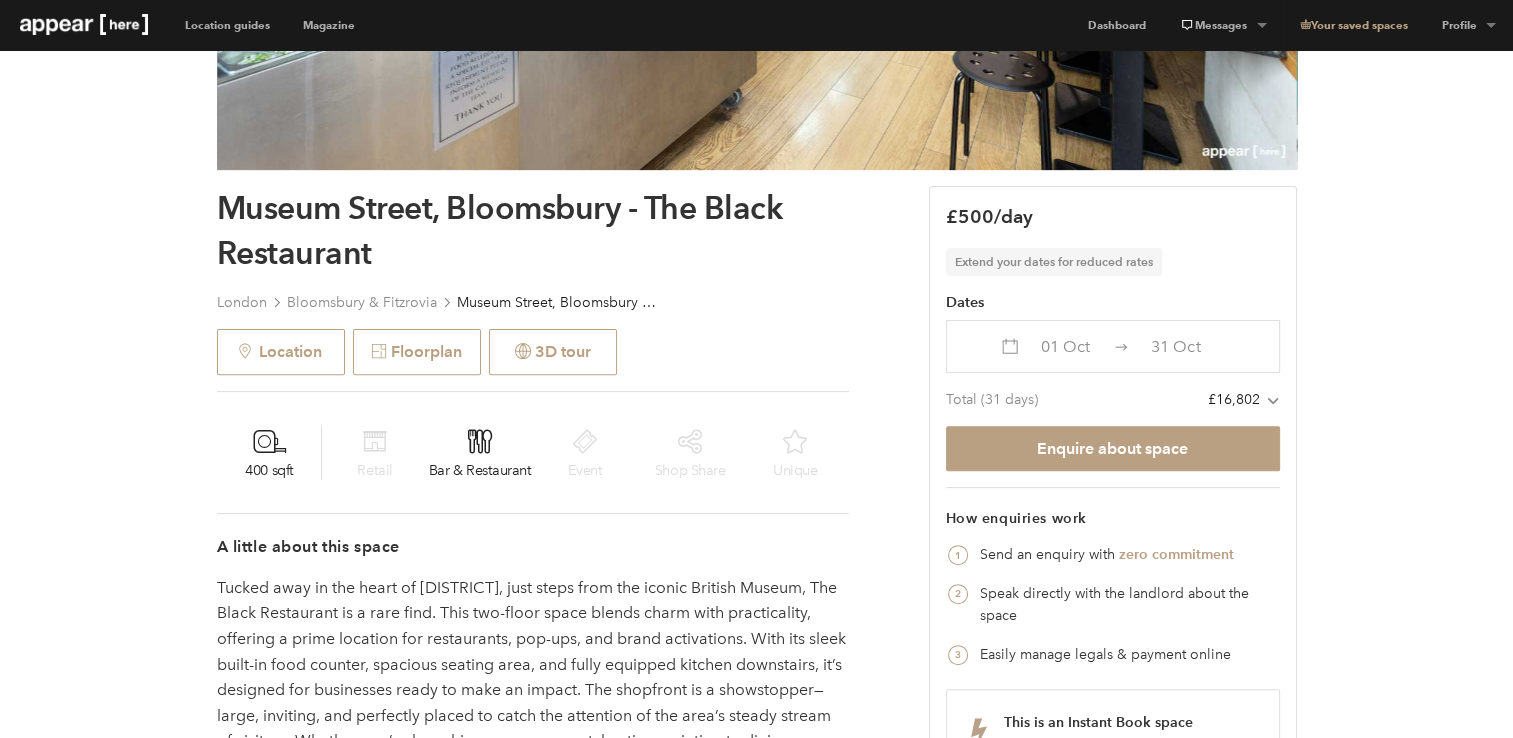 drag, startPoint x: 691, startPoint y: 335, endPoint x: 748, endPoint y: 494, distance: 168.90826 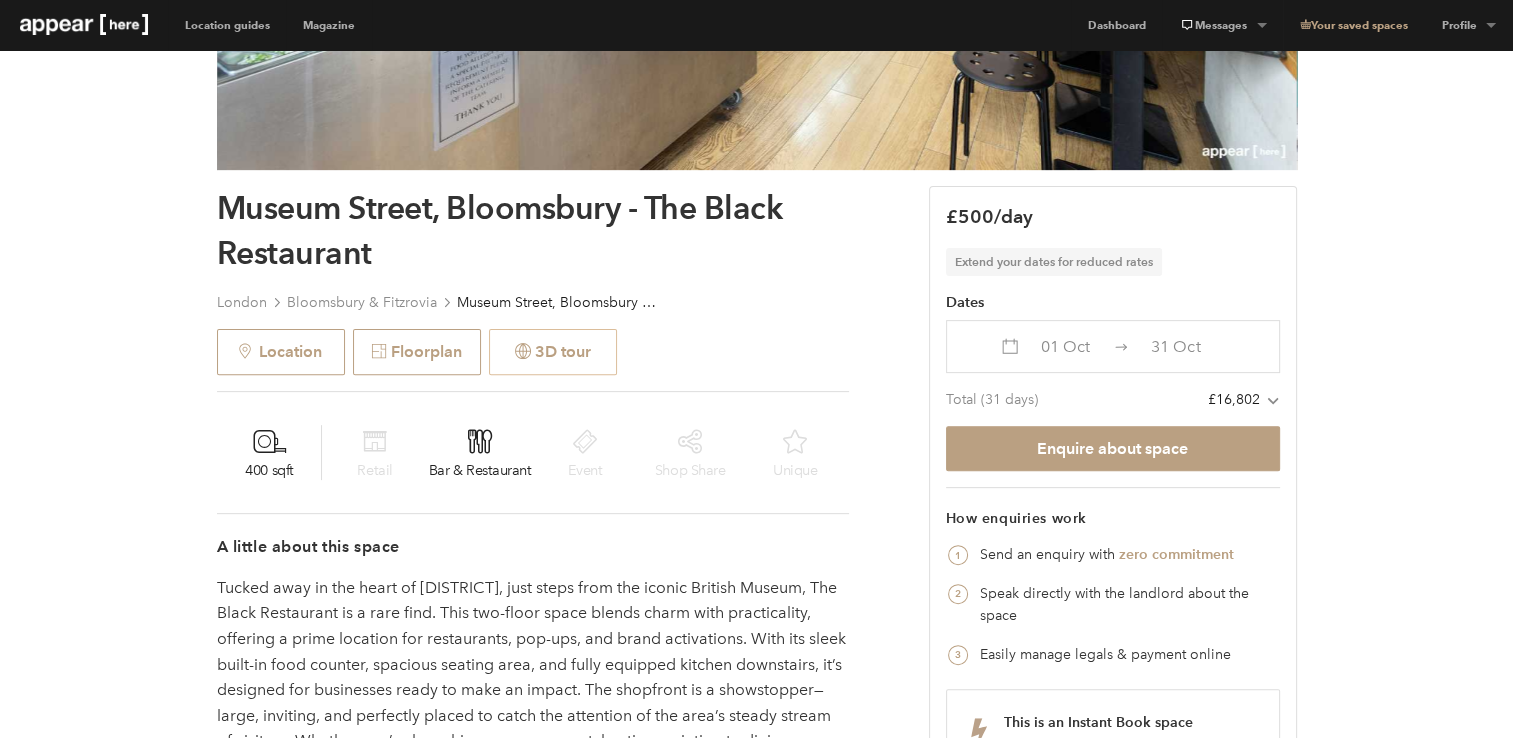 click on "3D tour" at bounding box center (553, 352) 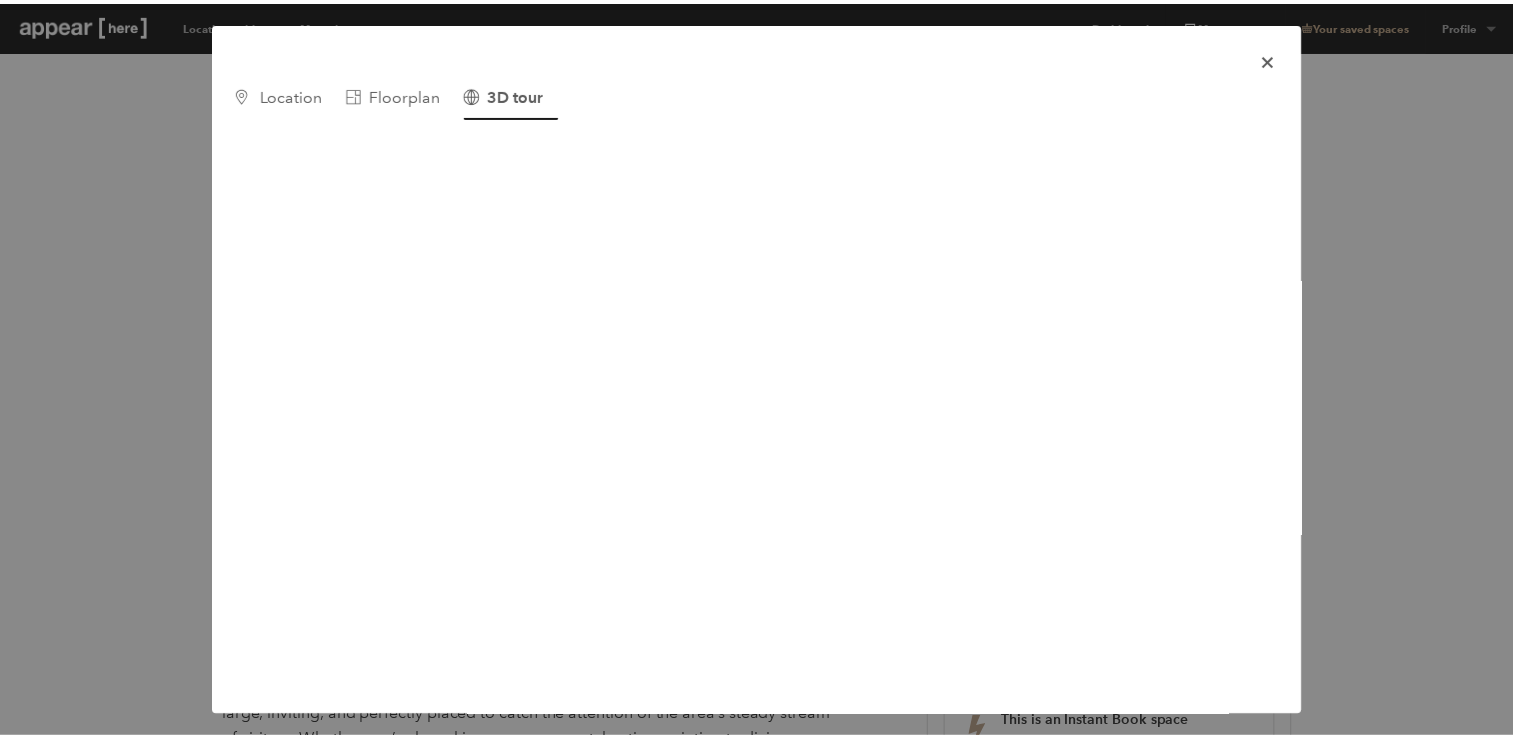 scroll, scrollTop: 0, scrollLeft: 0, axis: both 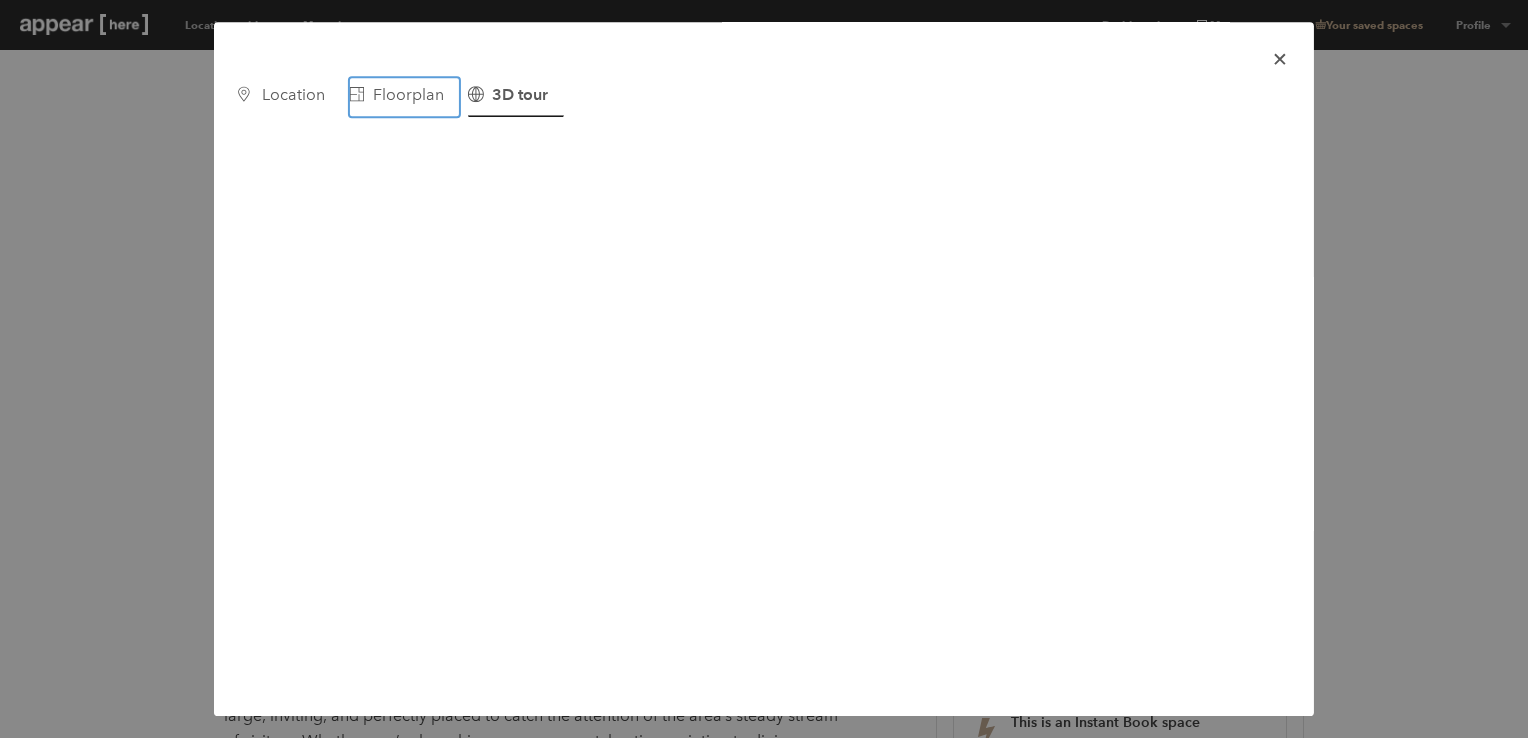 click on "Floorplan" at bounding box center (408, 94) 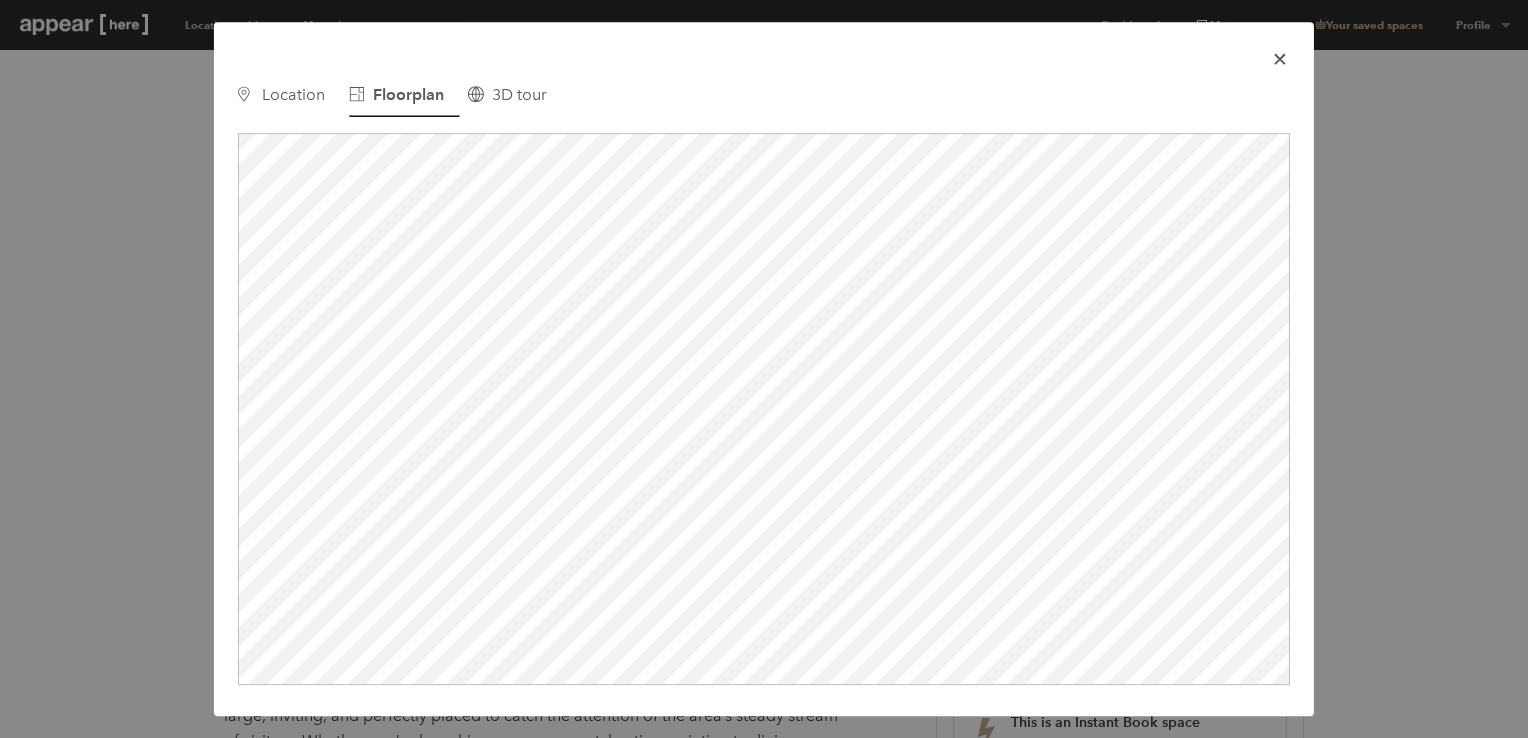 click on "icon-x" at bounding box center (1280, 59) 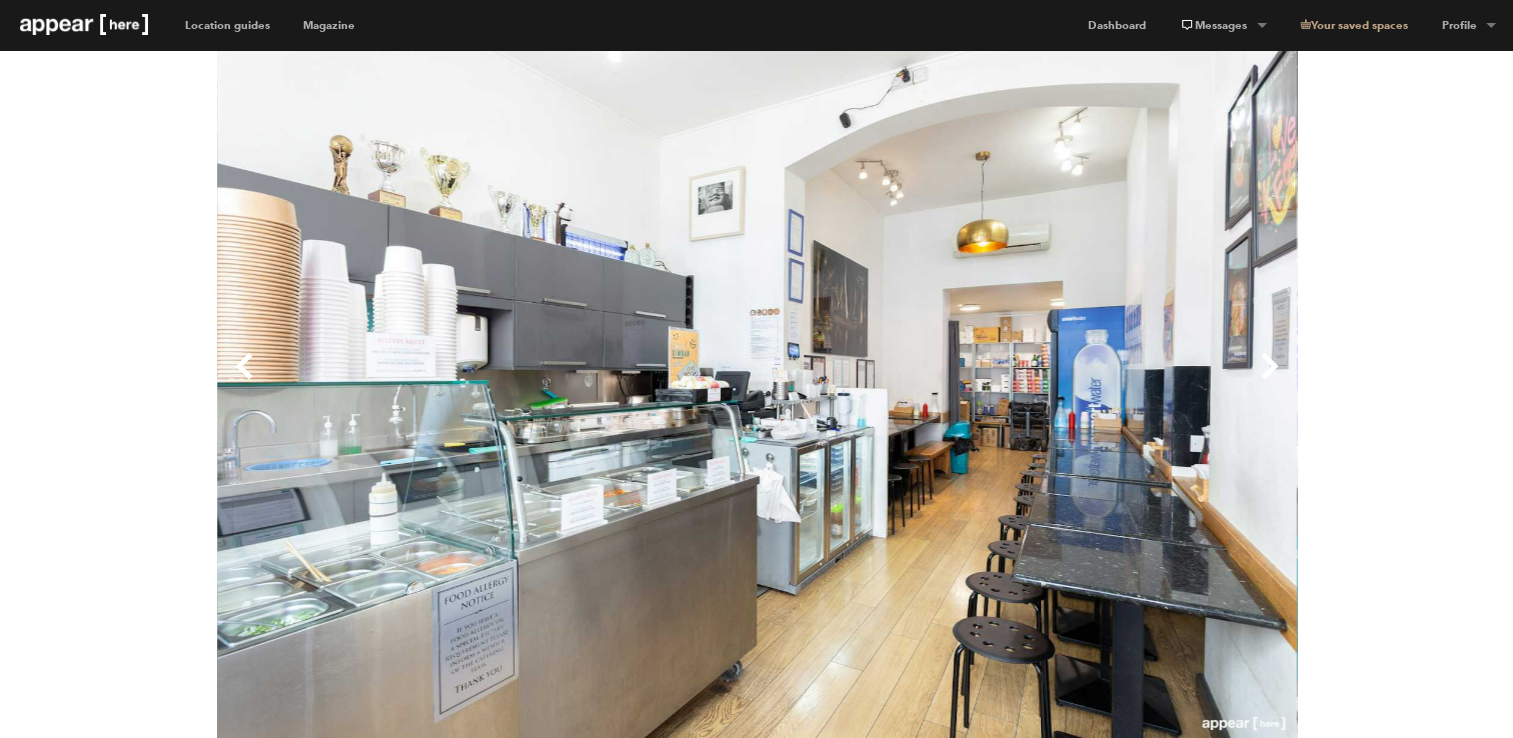 scroll, scrollTop: 0, scrollLeft: 0, axis: both 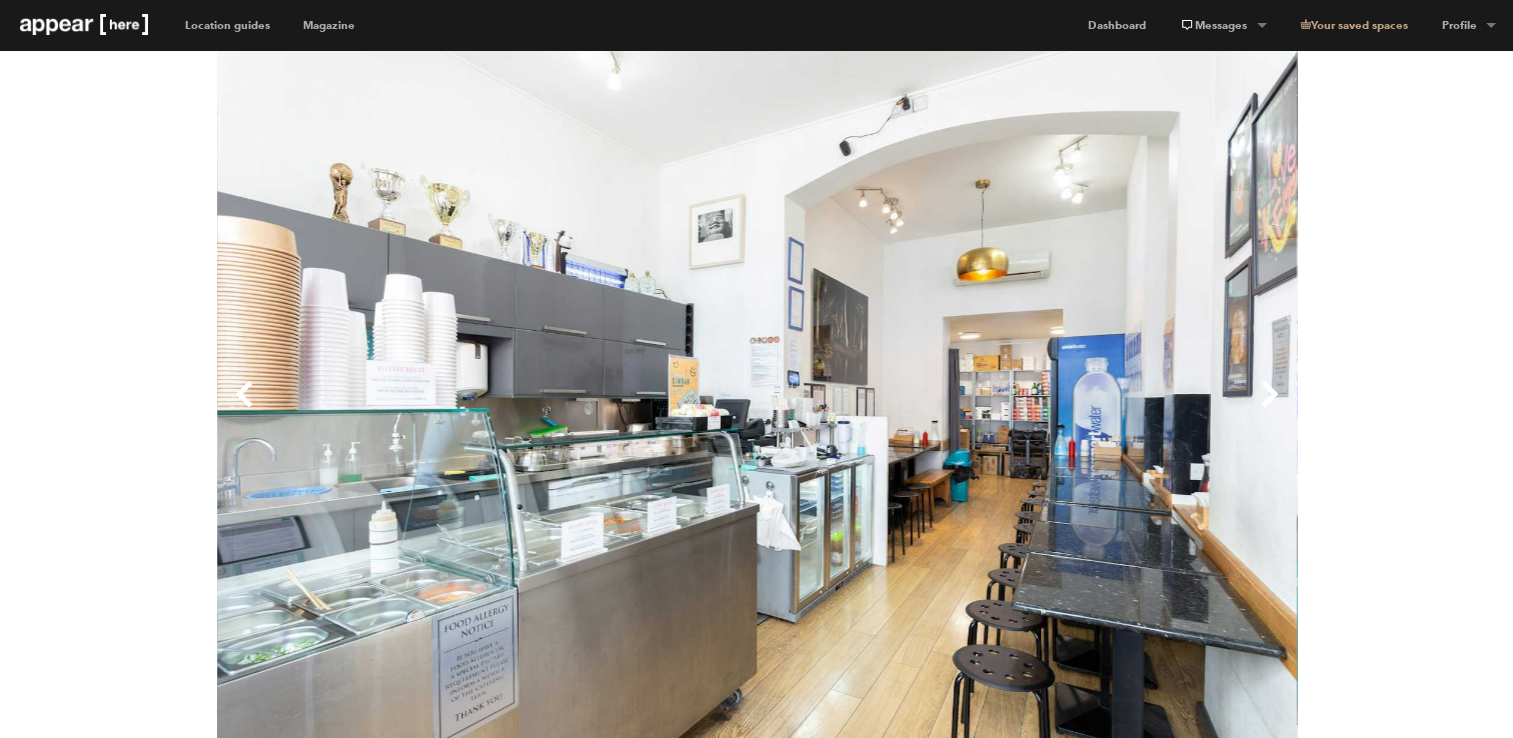 drag, startPoint x: 753, startPoint y: 252, endPoint x: 939, endPoint y: 259, distance: 186.13167 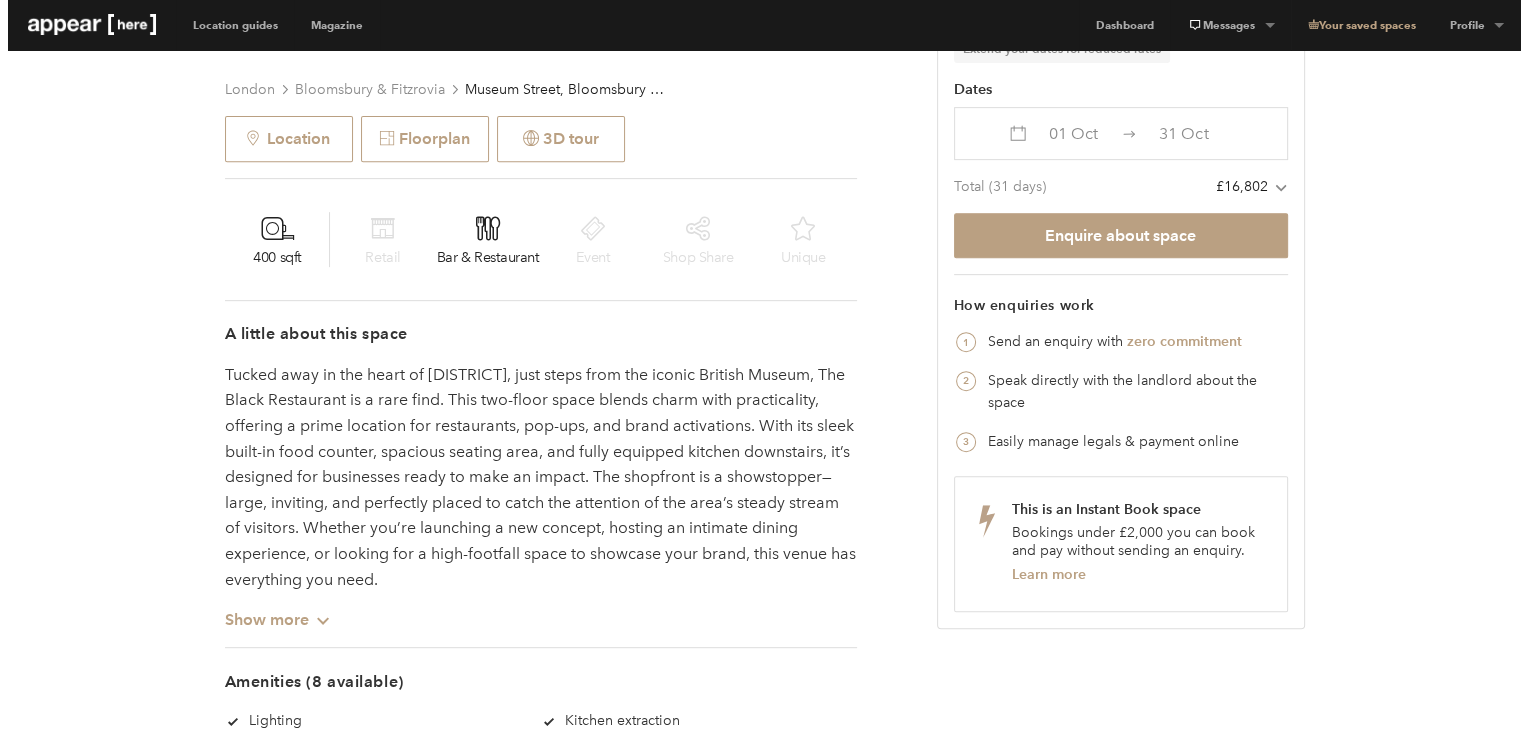 scroll, scrollTop: 900, scrollLeft: 0, axis: vertical 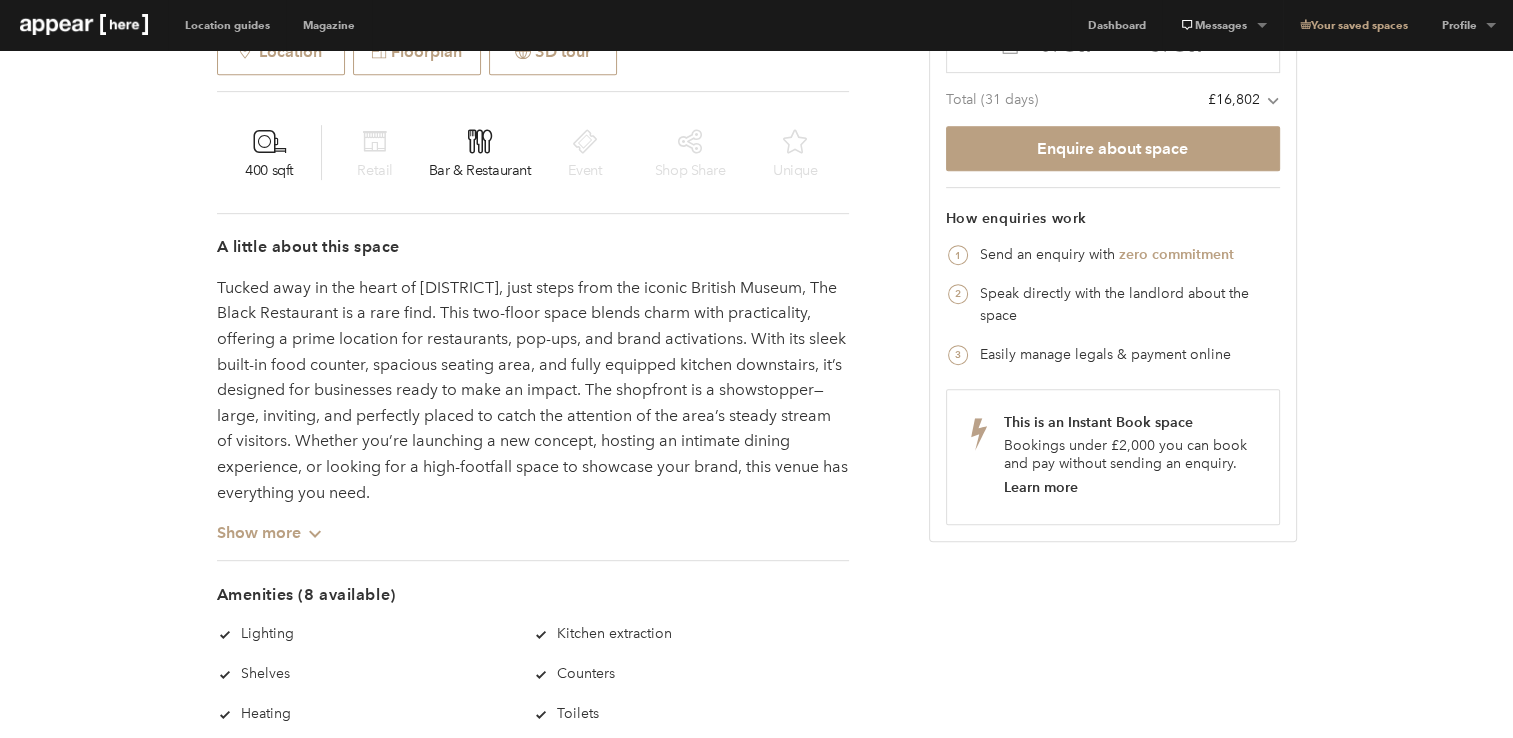 click on "Learn more" at bounding box center [1040, 487] 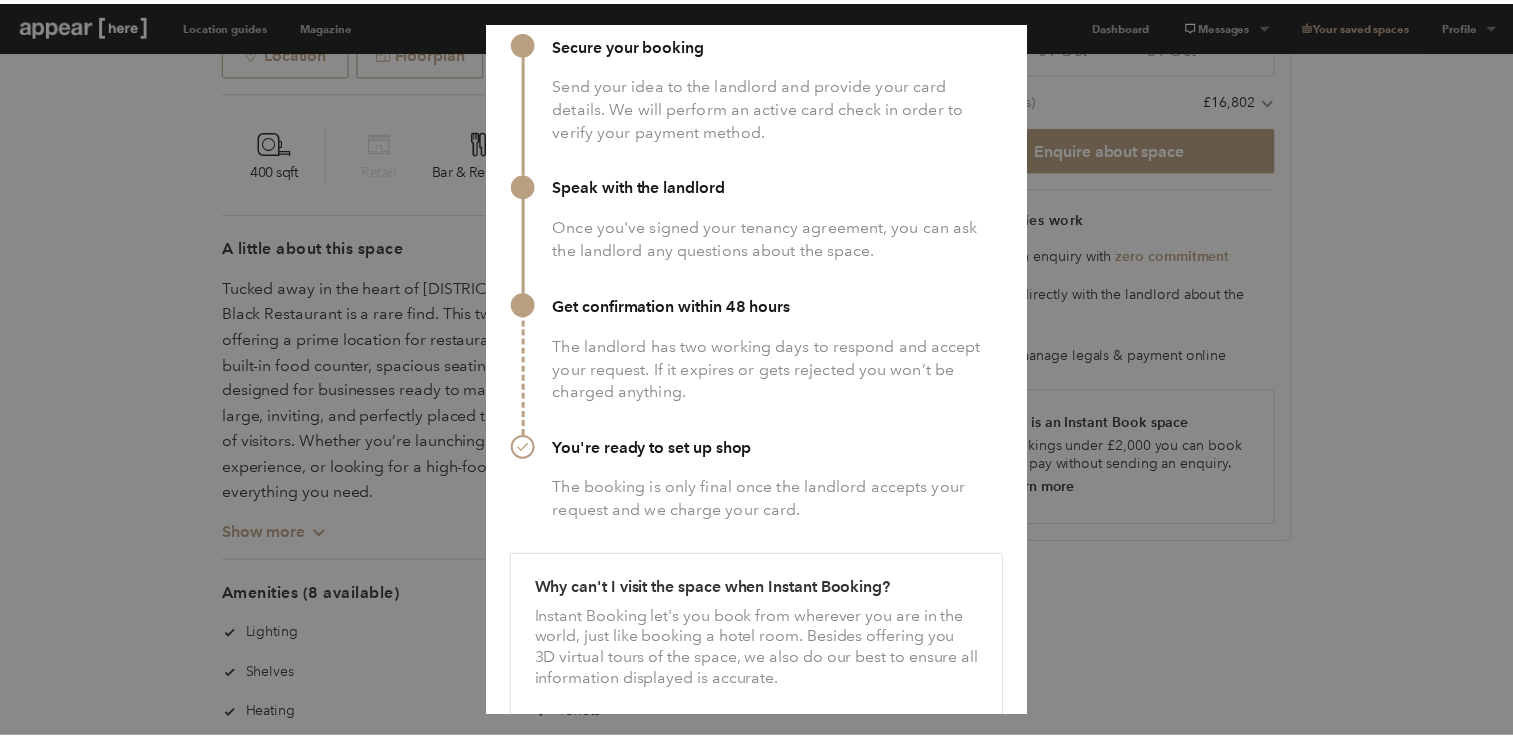 scroll, scrollTop: 128, scrollLeft: 0, axis: vertical 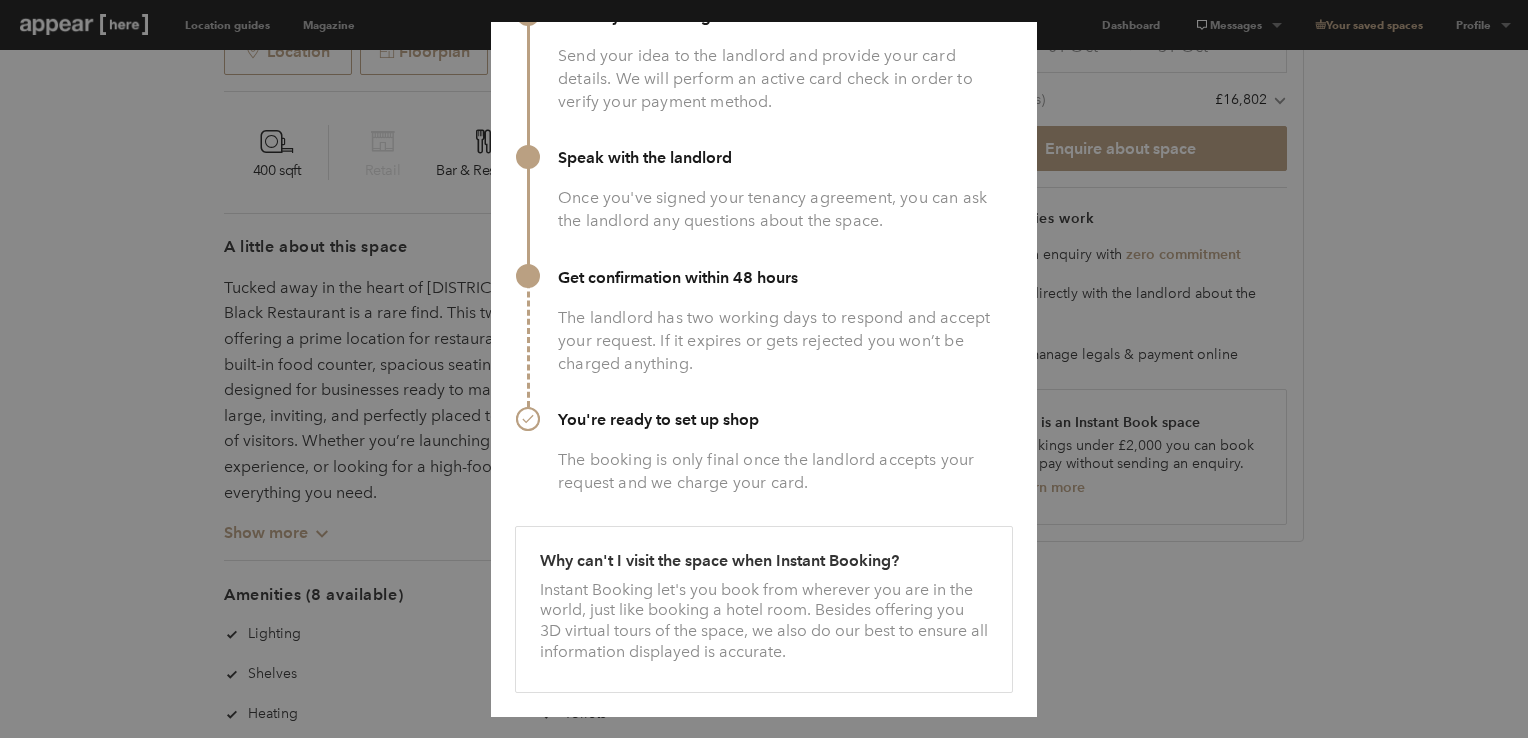 click on "Chevron-up icon-x How Instant Booking works Secure your booking Send your idea to the landlord and provide your card details. We will perform an active card check in order to verify your payment method. Speak with the landlord Once you've signed your tenancy agreement, you can ask the landlord any questions about the space. Get confirmation within 48 hours The landlord has two working days to respond and accept your request. If it expires or gets rejected you won’t be charged anything. You're ready to set up shop The booking is only final once the landlord accepts your request and we charge your card. Why can't I visit the space when Instant Booking? Instant Booking let's you book from wherever you are in the world, just like booking a hotel room. Besides offering you 3D virtual tours of the space, we also do our best to ensure all information displayed is accurate." at bounding box center [764, 369] 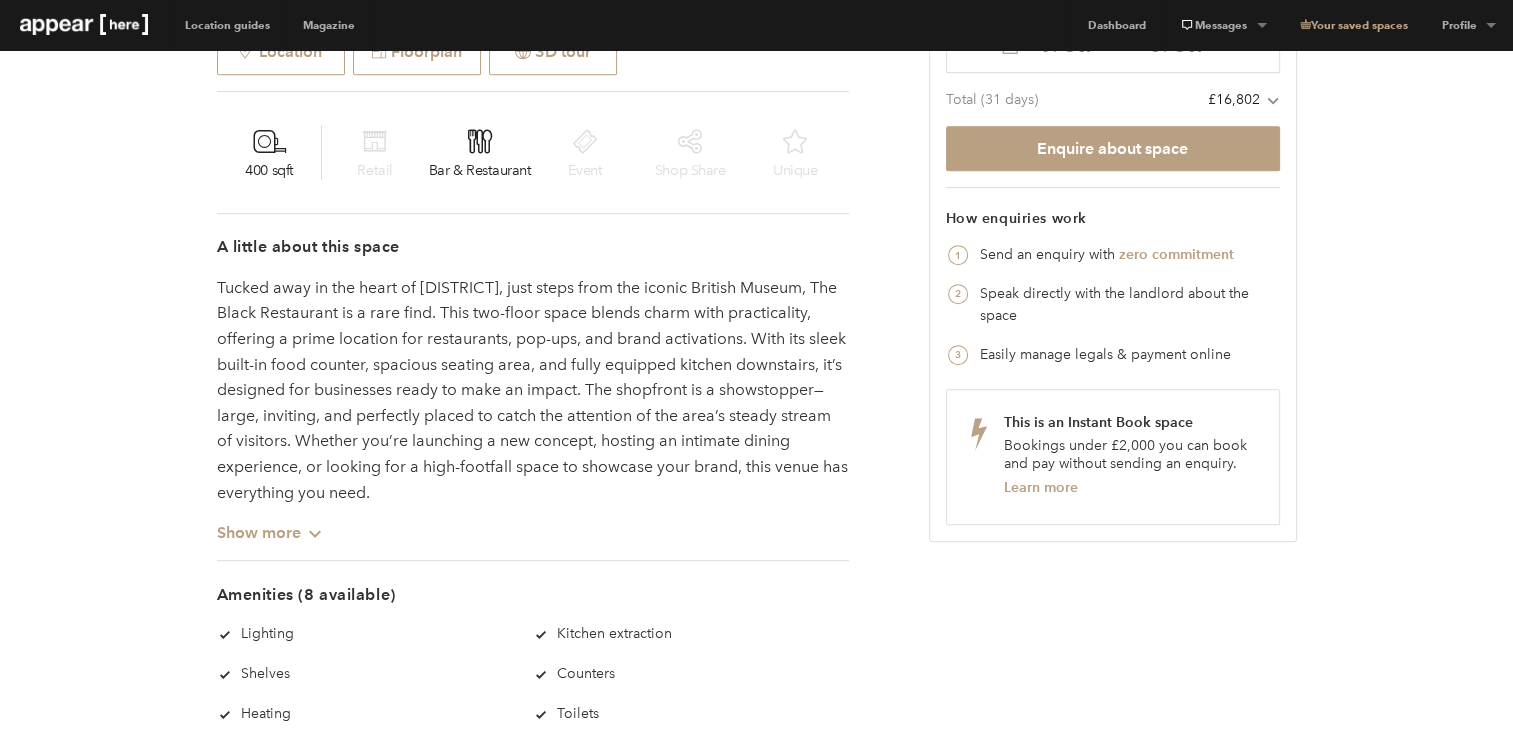 scroll, scrollTop: 400, scrollLeft: 0, axis: vertical 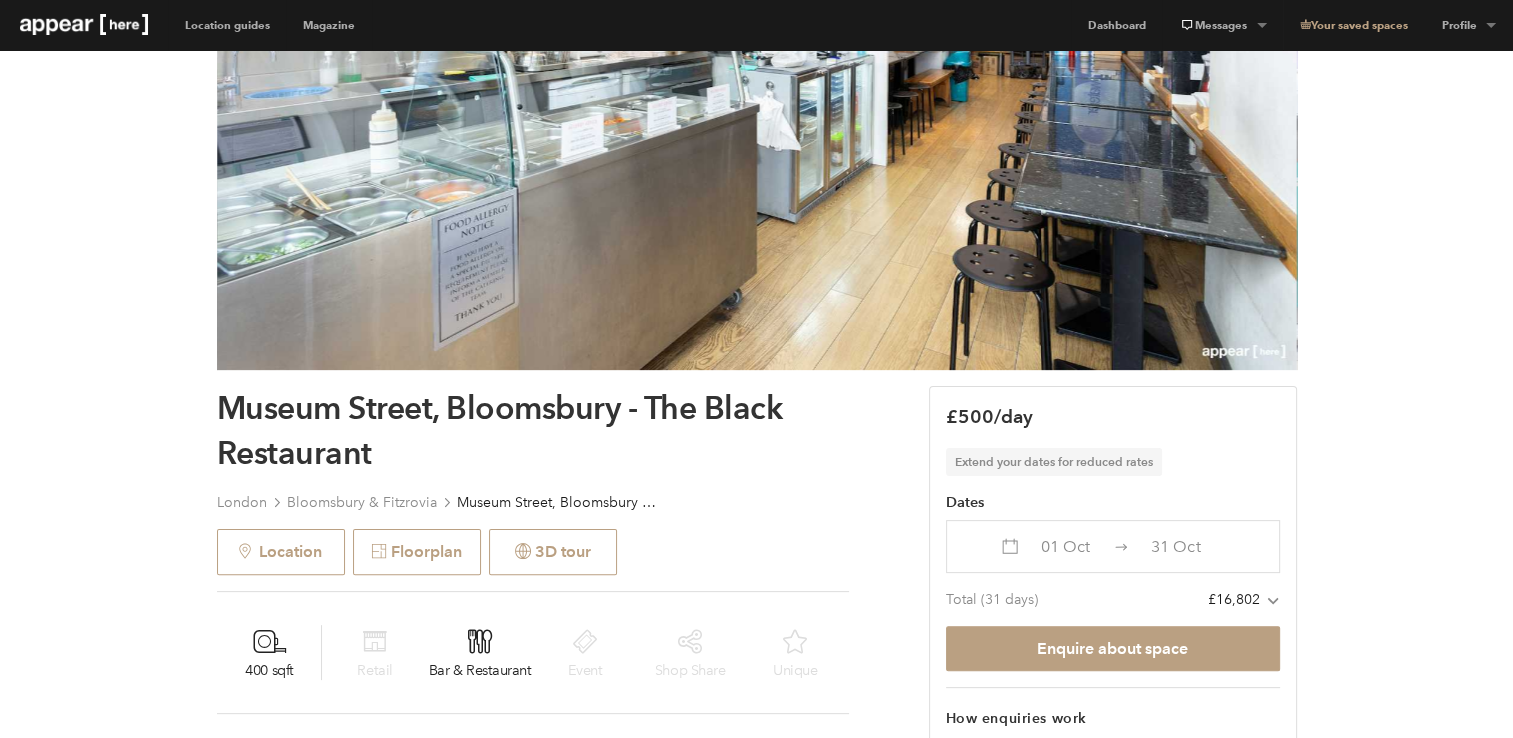 click on "£16,802" at bounding box center (1234, 599) 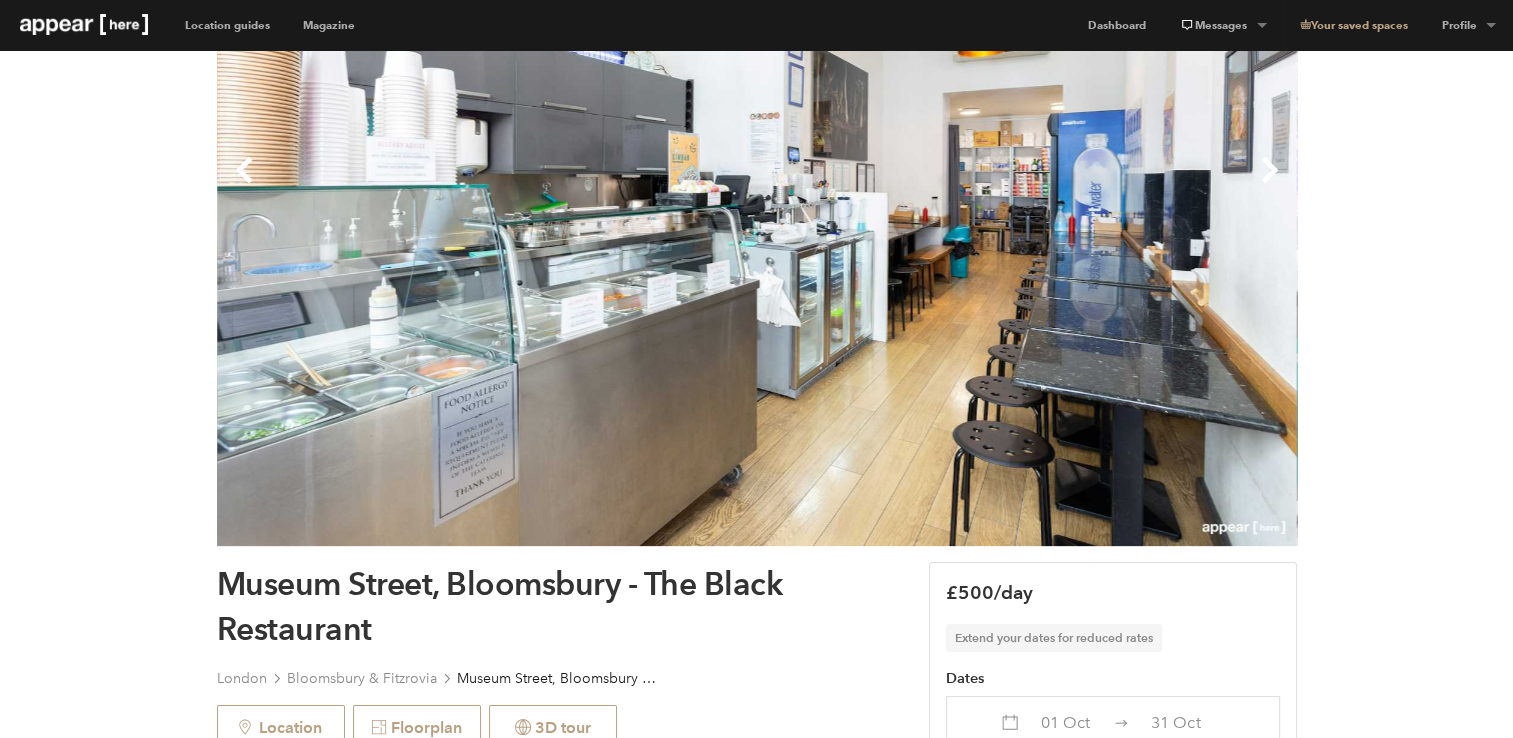 scroll, scrollTop: 300, scrollLeft: 0, axis: vertical 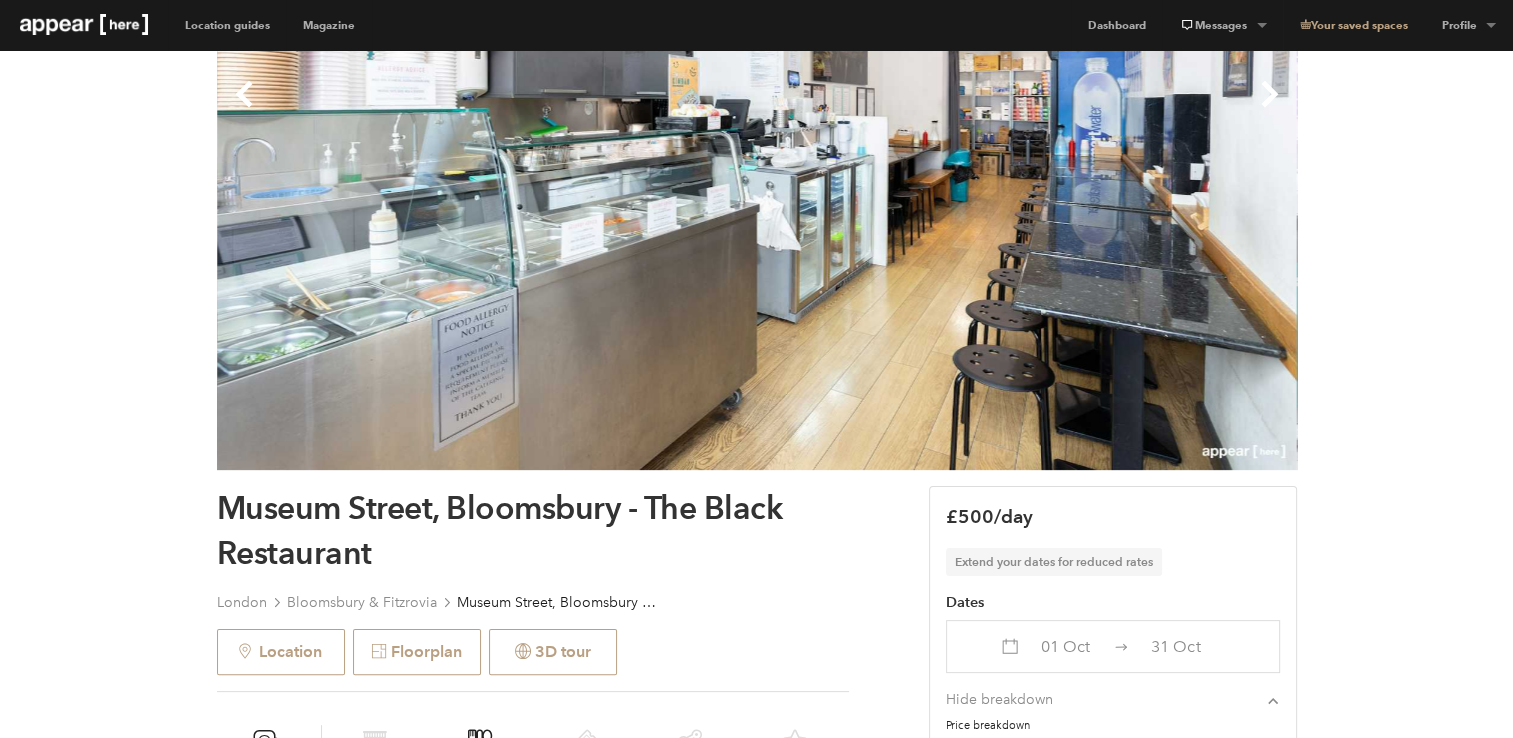 click on "01 Oct" at bounding box center (1065, 646) 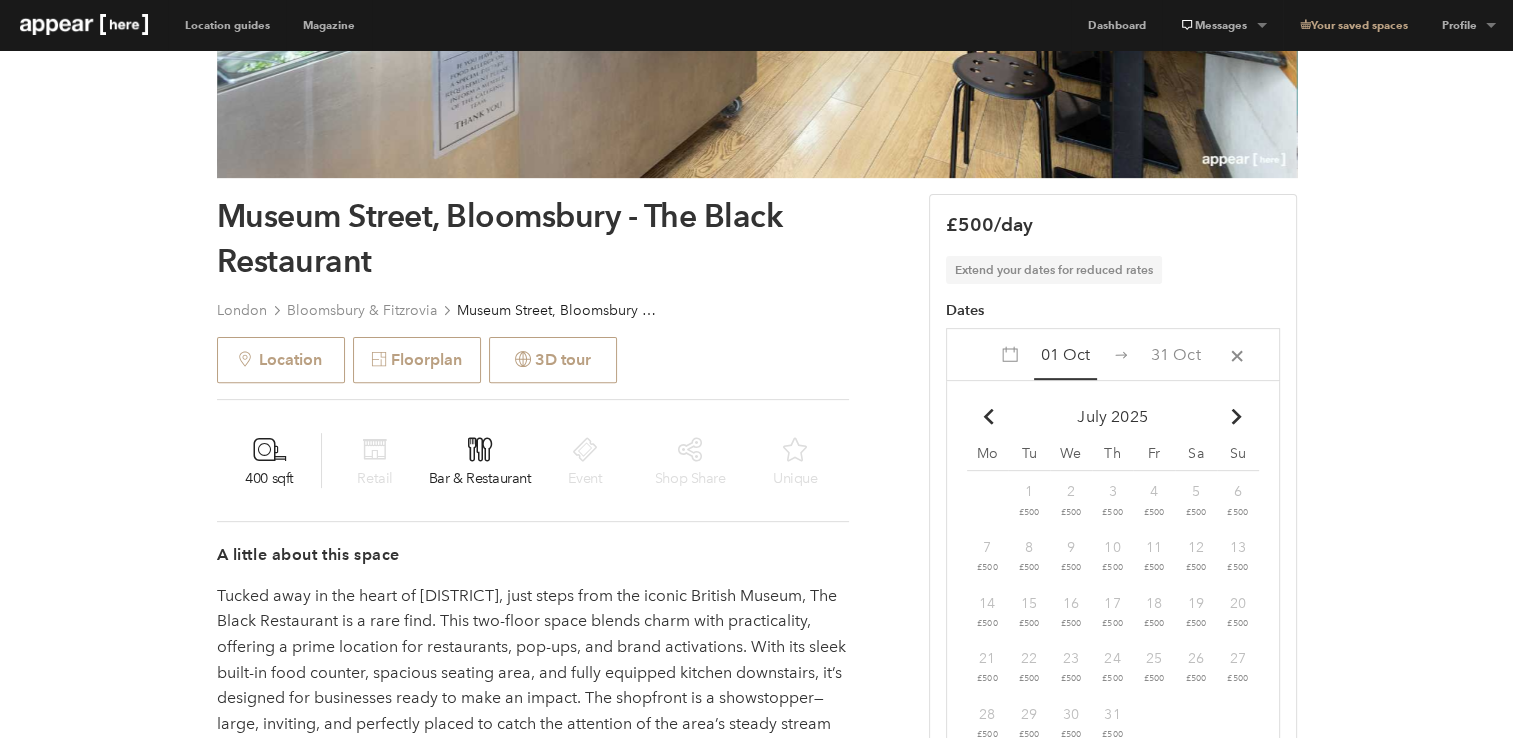 scroll, scrollTop: 600, scrollLeft: 0, axis: vertical 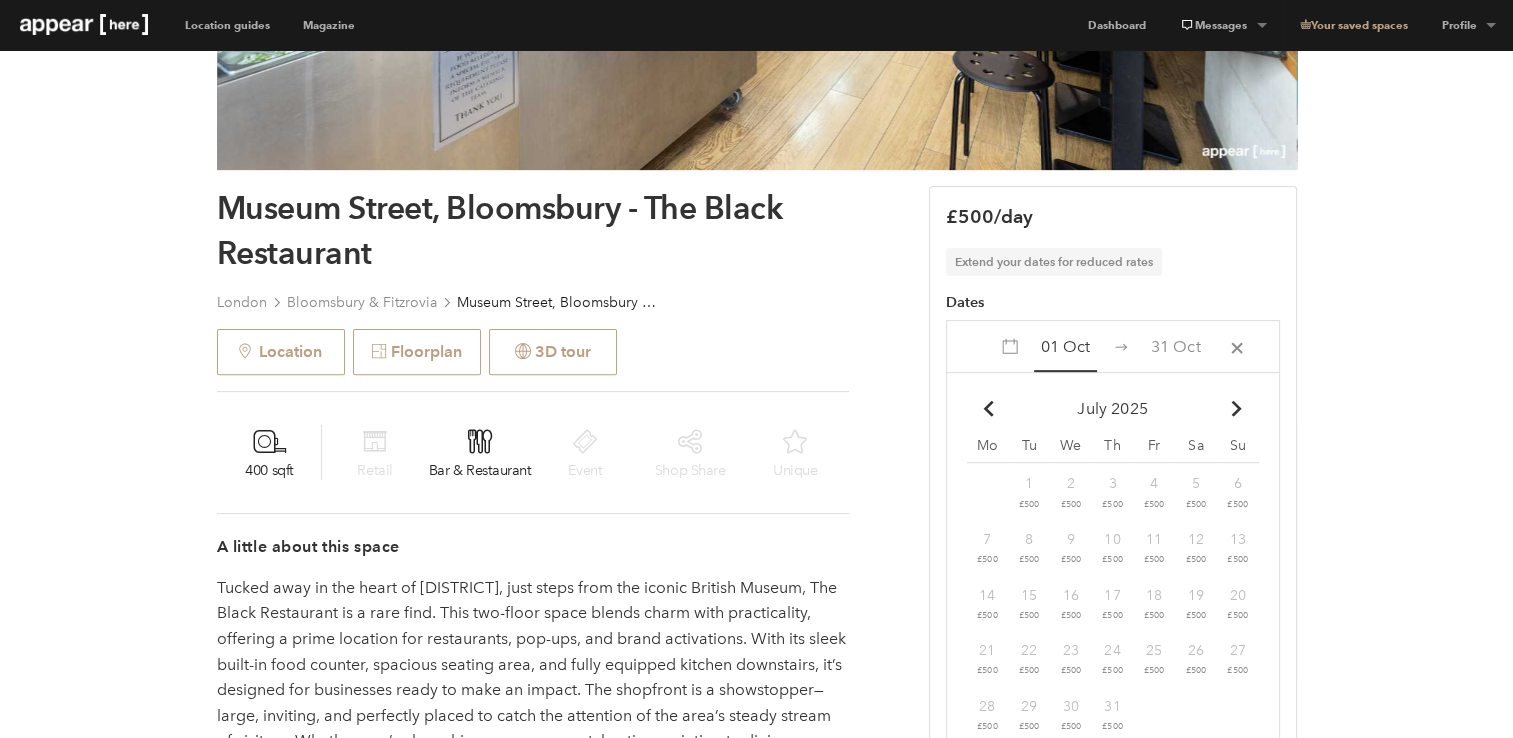click at bounding box center [1236, 408] 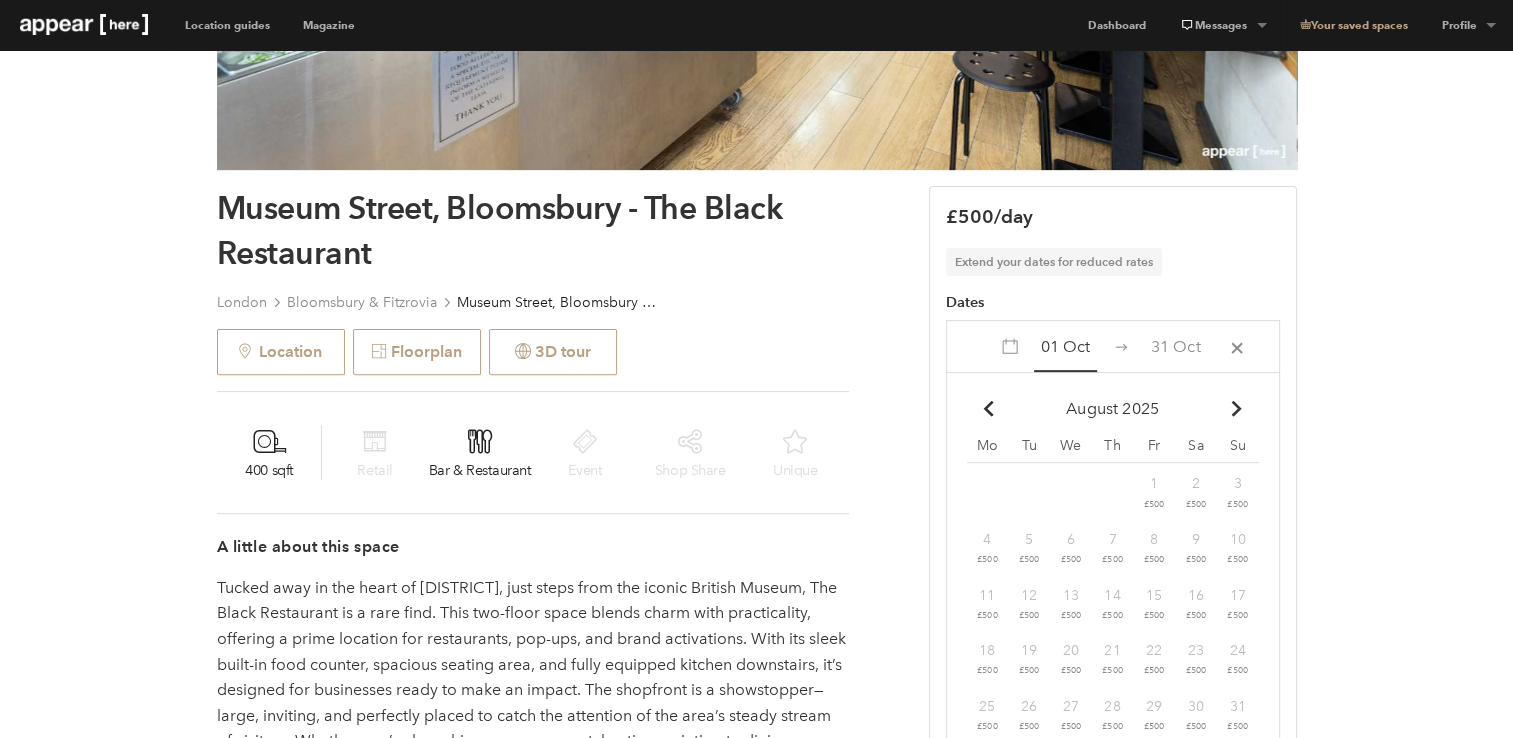 click at bounding box center [1236, 408] 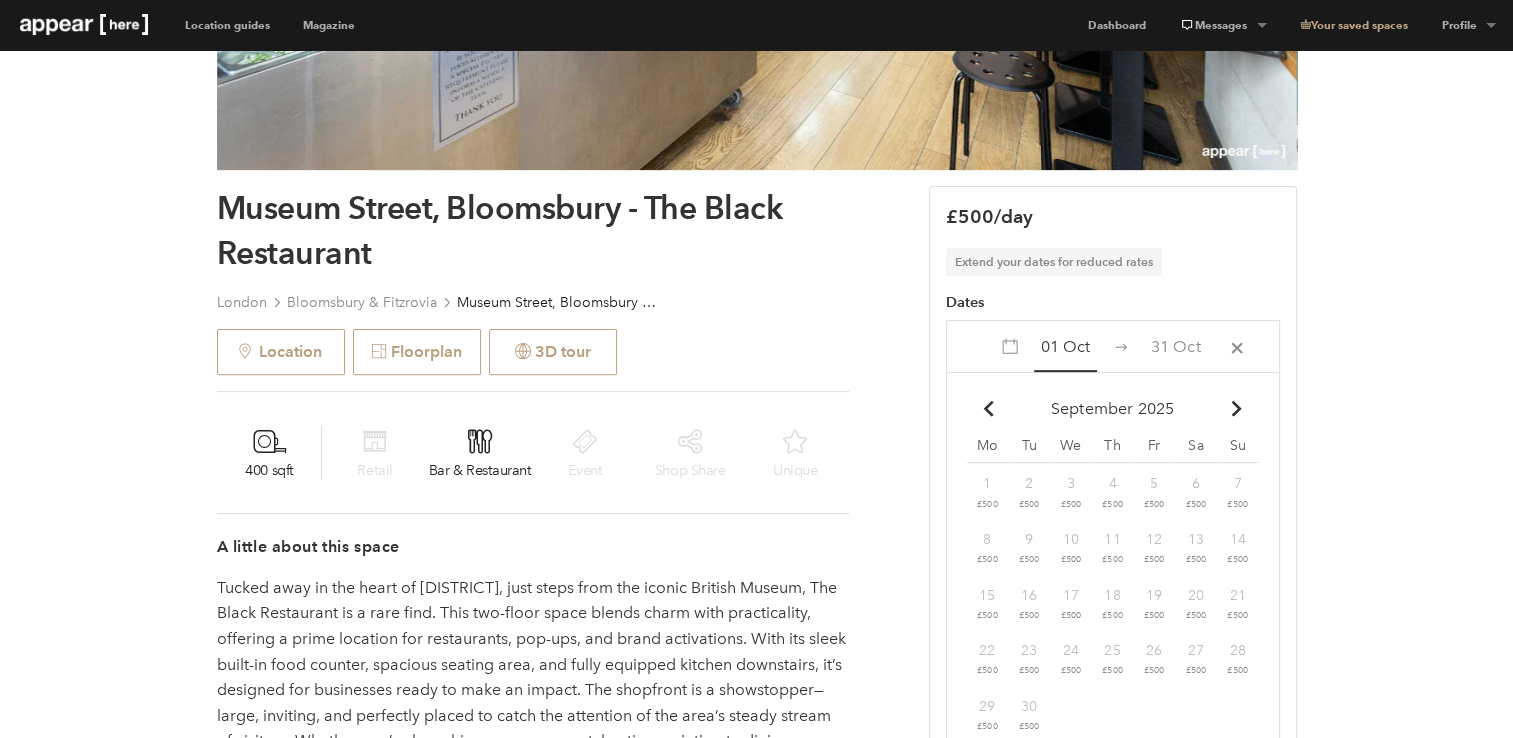 click at bounding box center [1236, 408] 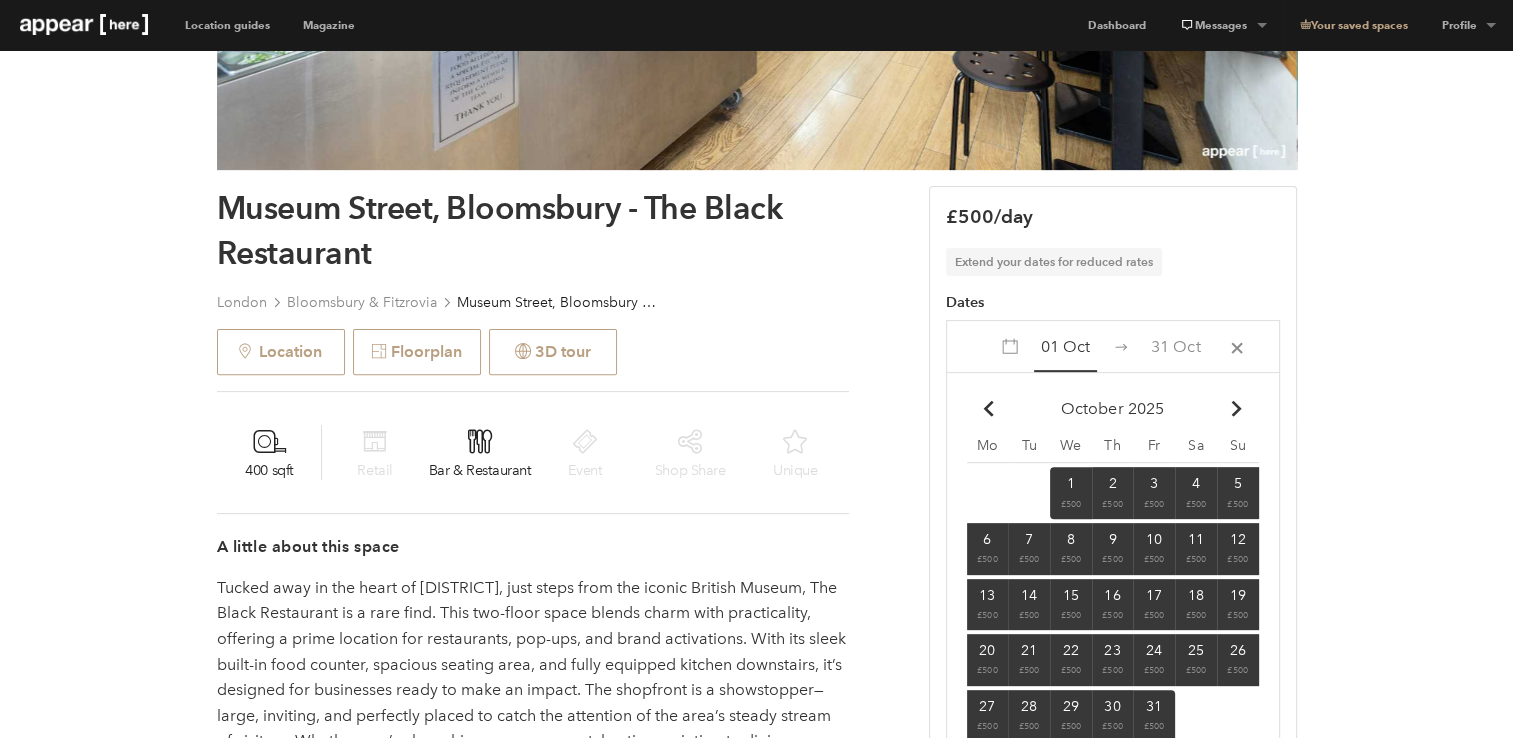 click on "Chevron-up" at bounding box center [1236, 408] 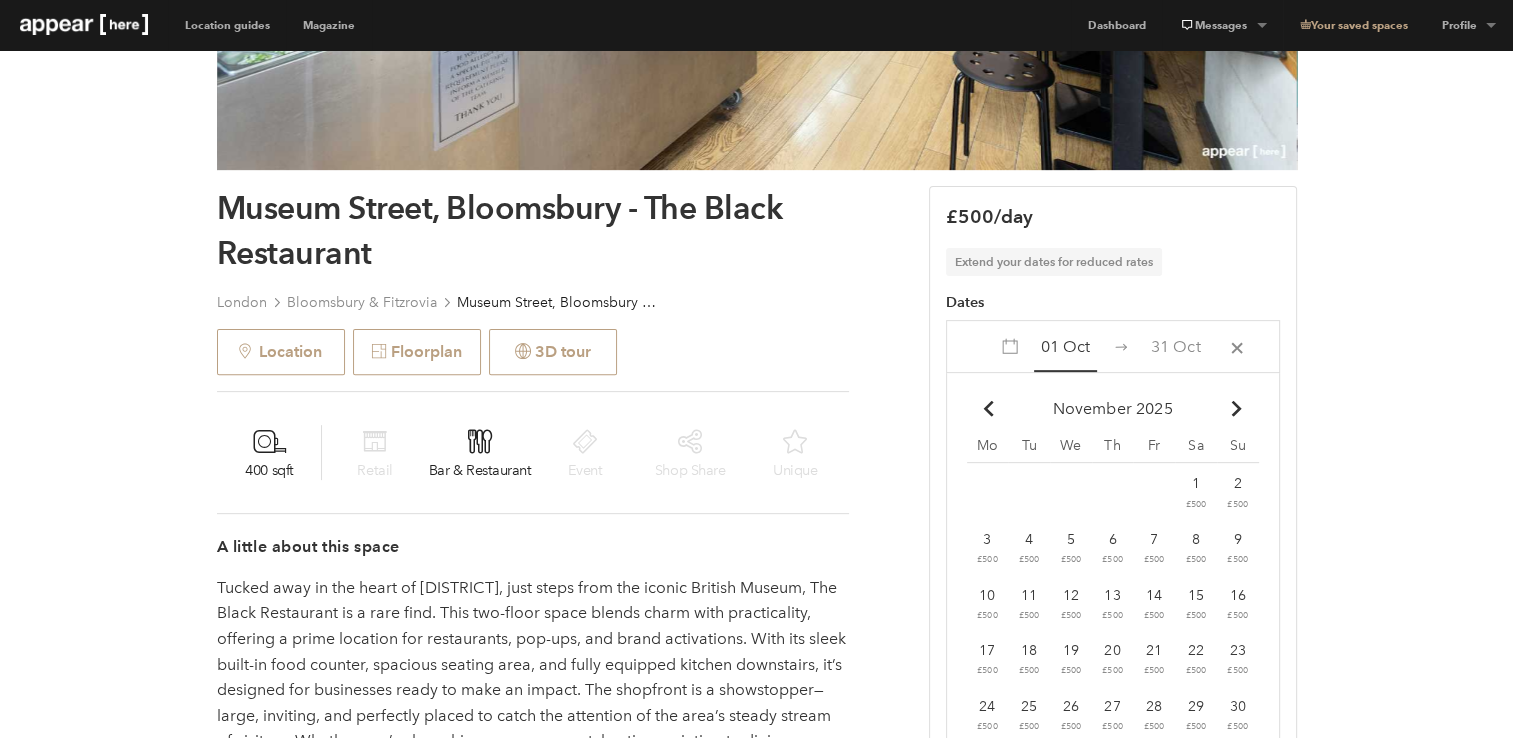 click on "[STREET], [DISTRICT] - The Black Restaurant London [DISTRICT] & Fitzrovia [STREET], [DISTRICT] - The Black Restaurant
Location
Floorplan
3D tour 400   sqft Retail Bar & Restaurant Event Shop Share Unique A little about this space Tucked away in the heart of [DISTRICT], just steps from the iconic British Museum, The Black Restaurant is a rare find. This two-floor space blends charm with practicality, offering a prime location for restaurants, pop-ups, and brand activations. With its sleek built-in food counter, spacious seating area, and fully equipped kitchen downstairs, it’s designed for businesses ready to make an impact.
The shopfront is a showstopper—large, inviting, and perfectly placed to catch the attention of the area’s steady stream of visitors. Whether you’re launching a new concept, hosting an intimate dining experience, or looking for a high-footfall space to showcase your brand, this venue has everything you need.
Show more Chevron-up Lighting" at bounding box center [756, 1090] 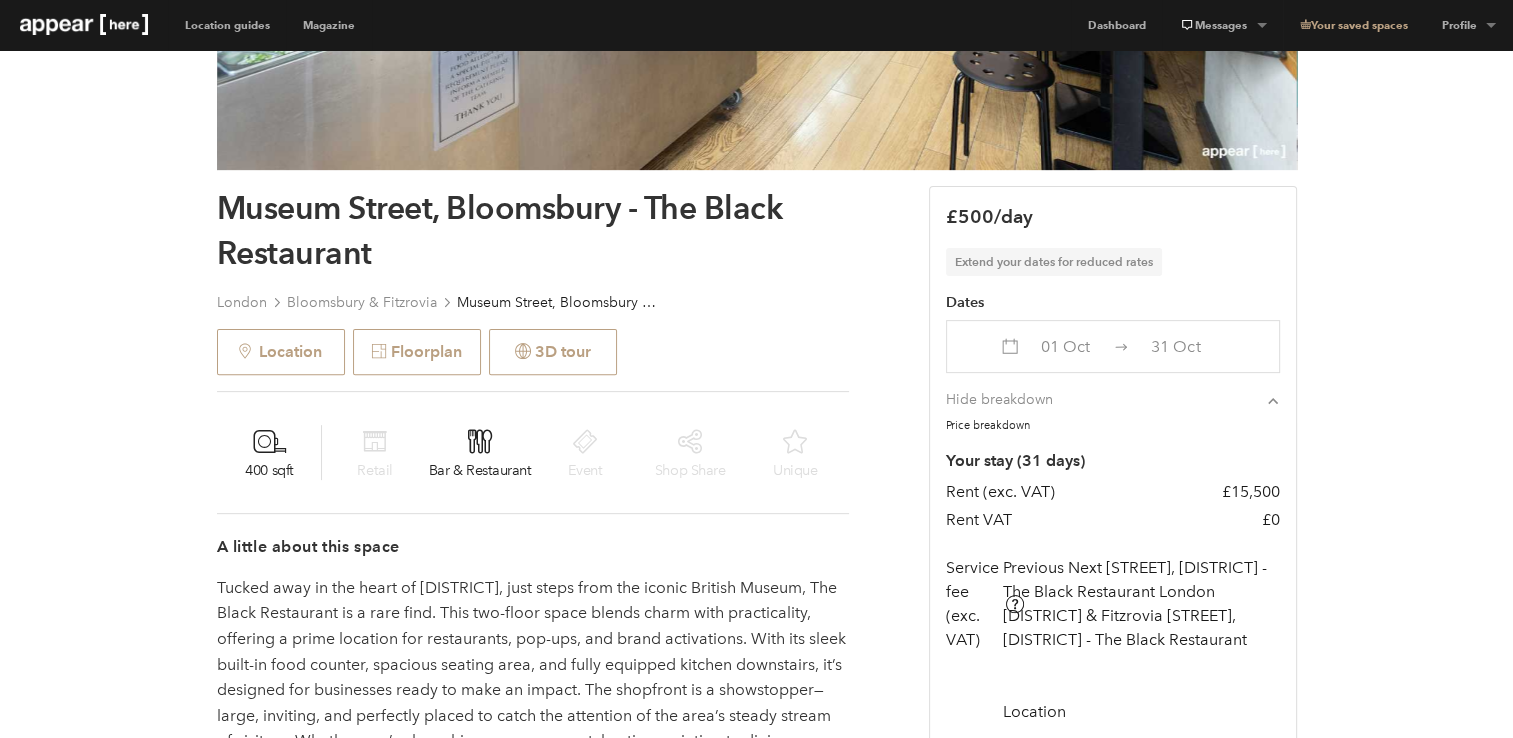 click on "[STREET], [DISTRICT] - The Black Restaurant London [DISTRICT] & Fitzrovia [STREET], [DISTRICT] - The Black Restaurant
Location
Floorplan
3D tour 400   sqft Retail Bar & Restaurant Event Shop Share Unique A little about this space Tucked away in the heart of [DISTRICT], just steps from the iconic British Museum, The Black Restaurant is a rare find. This two-floor space blends charm with practicality, offering a prime location for restaurants, pop-ups, and brand activations. With its sleek built-in food counter, spacious seating area, and fully equipped kitchen downstairs, it’s designed for businesses ready to make an impact.
The shopfront is a showstopper—large, inviting, and perfectly placed to catch the attention of the area’s steady stream of visitors. Whether you’re launching a new concept, hosting an intimate dining experience, or looking for a high-footfall space to showcase your brand, this venue has everything you need.
Show more Chevron-up Lighting" at bounding box center (756, 1090) 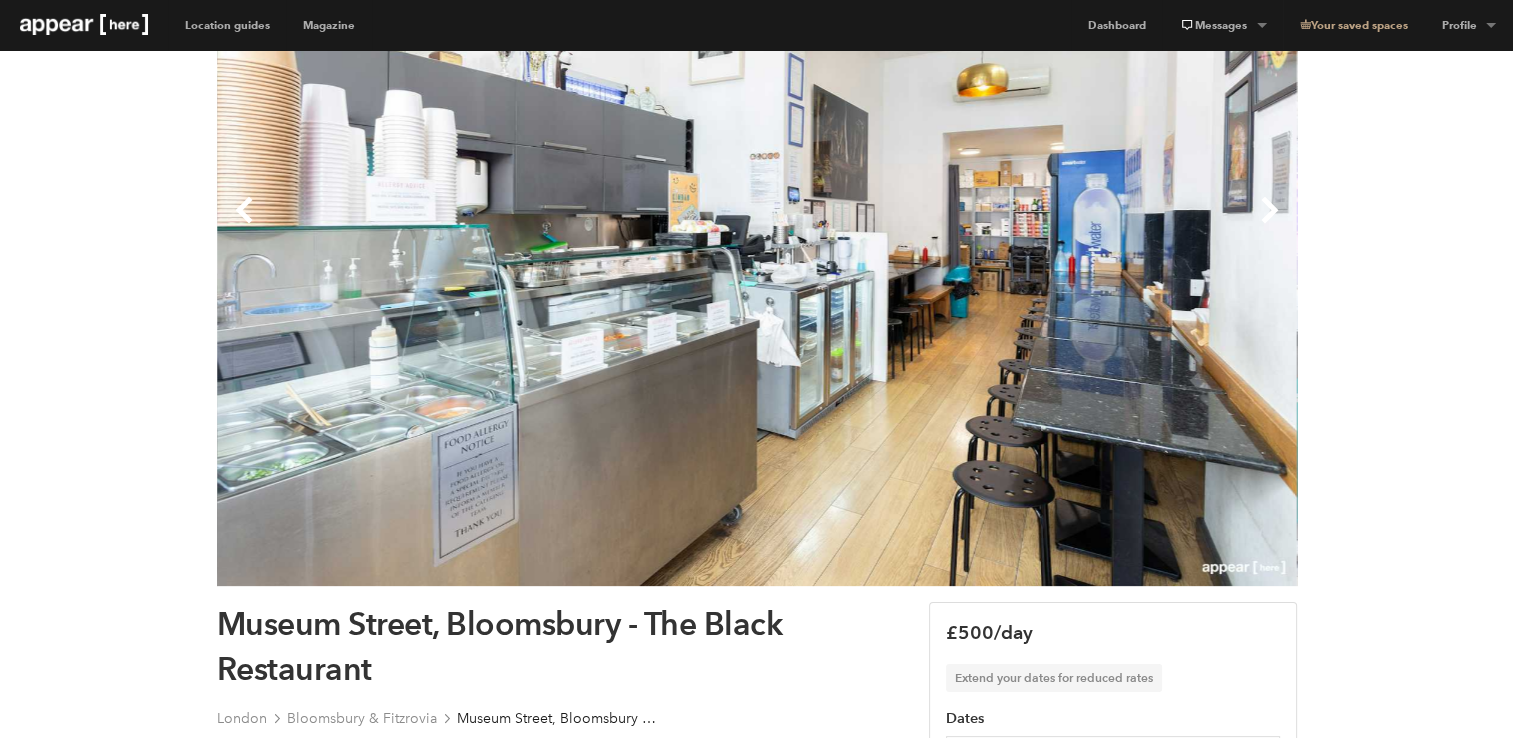 scroll, scrollTop: 400, scrollLeft: 0, axis: vertical 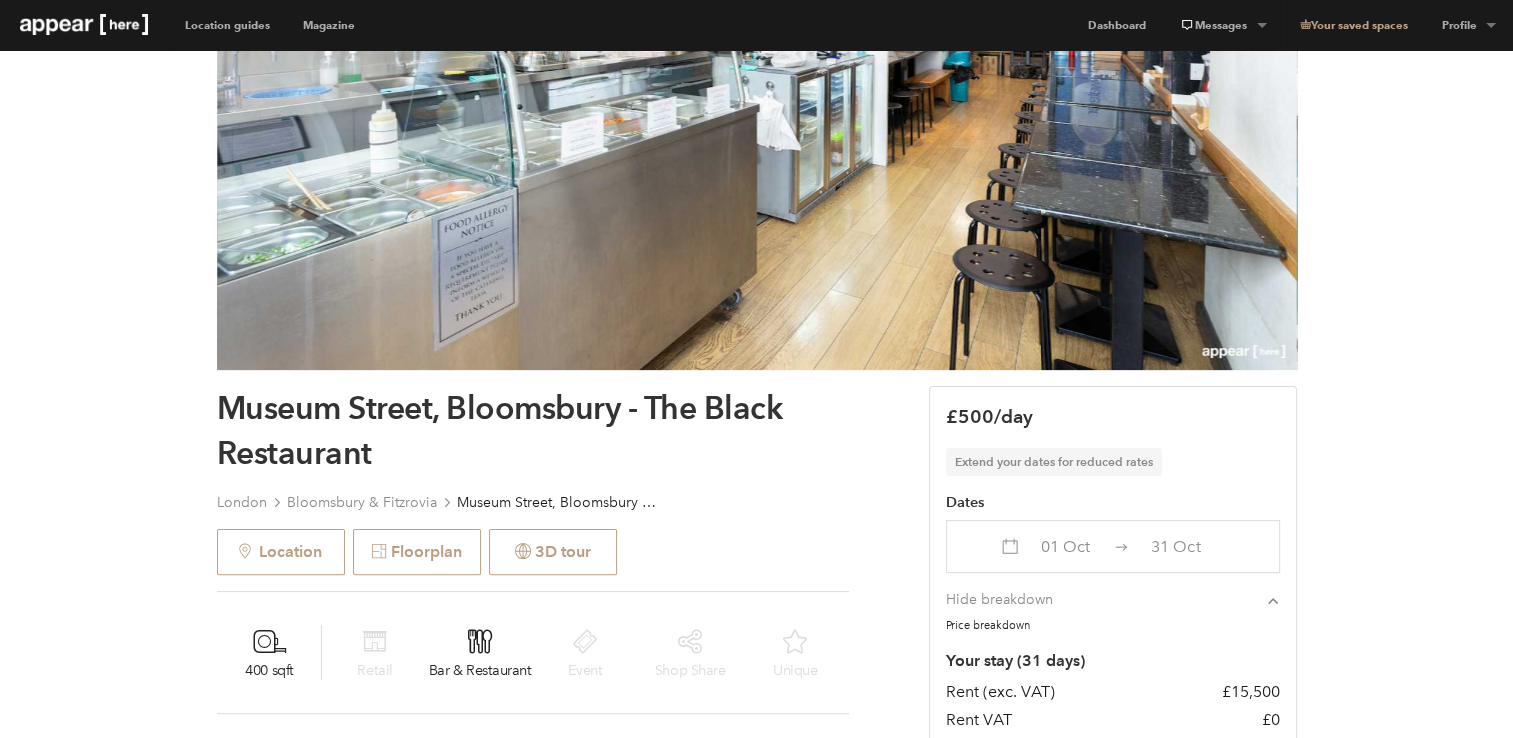 click on "Museum Street, Bloomsbury - The Black Restaurant" at bounding box center (533, 431) 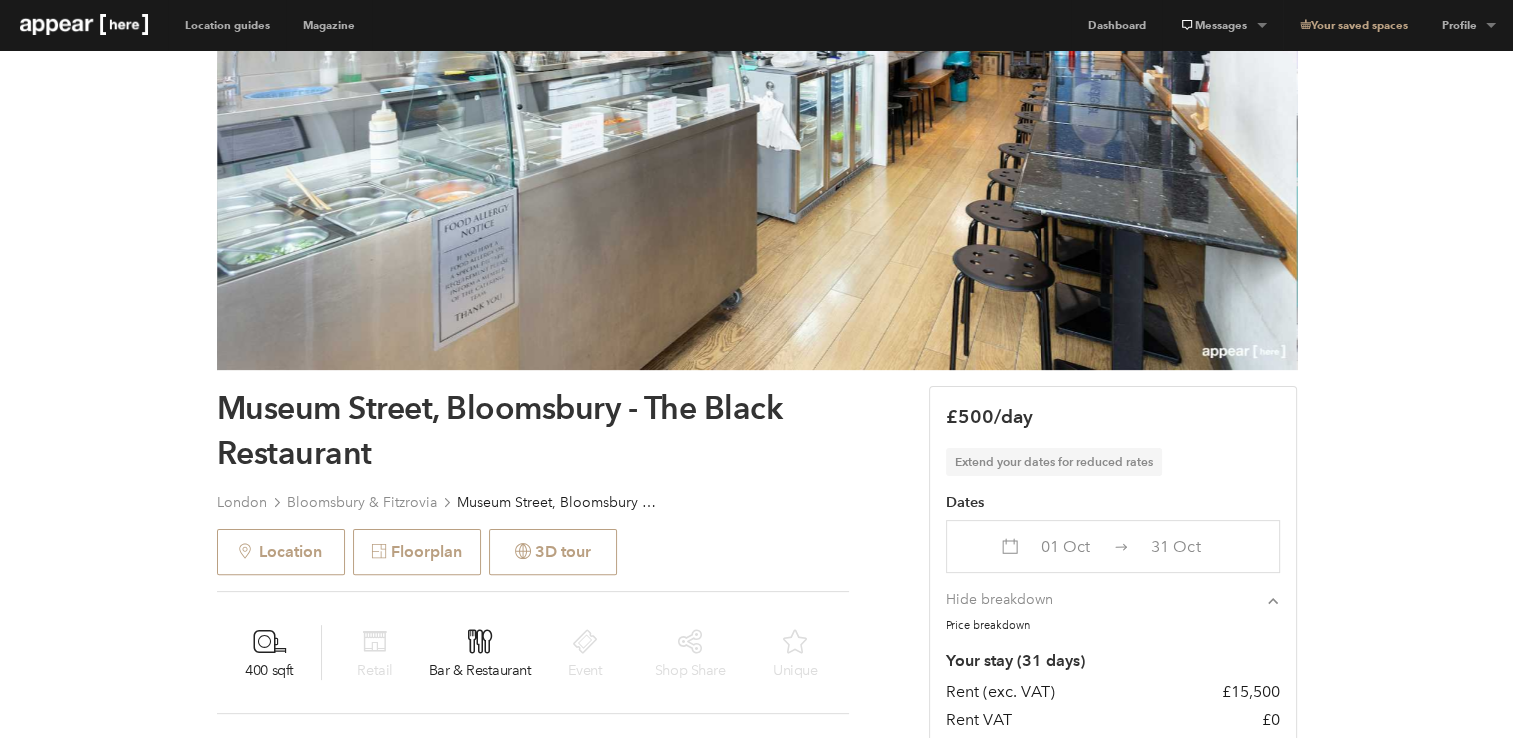 click on "[STREET], [DISTRICT] - The Black Restaurant London [DISTRICT] & Fitzrovia [STREET], [DISTRICT] - The Black Restaurant
Location
Floorplan
3D tour 400   sqft Retail Bar & Restaurant Event Shop Share Unique A little about this space Tucked away in the heart of [DISTRICT], just steps from the iconic British Museum, The Black Restaurant is a rare find. This two-floor space blends charm with practicality, offering a prime location for restaurants, pop-ups, and brand activations. With its sleek built-in food counter, spacious seating area, and fully equipped kitchen downstairs, it’s designed for businesses ready to make an impact.
The shopfront is a showstopper—large, inviting, and perfectly placed to catch the attention of the area’s steady stream of visitors. Whether you’re launching a new concept, hosting an intimate dining experience, or looking for a high-footfall space to showcase your brand, this venue has everything you need.
Show more Chevron-up Lighting" at bounding box center (756, 1290) 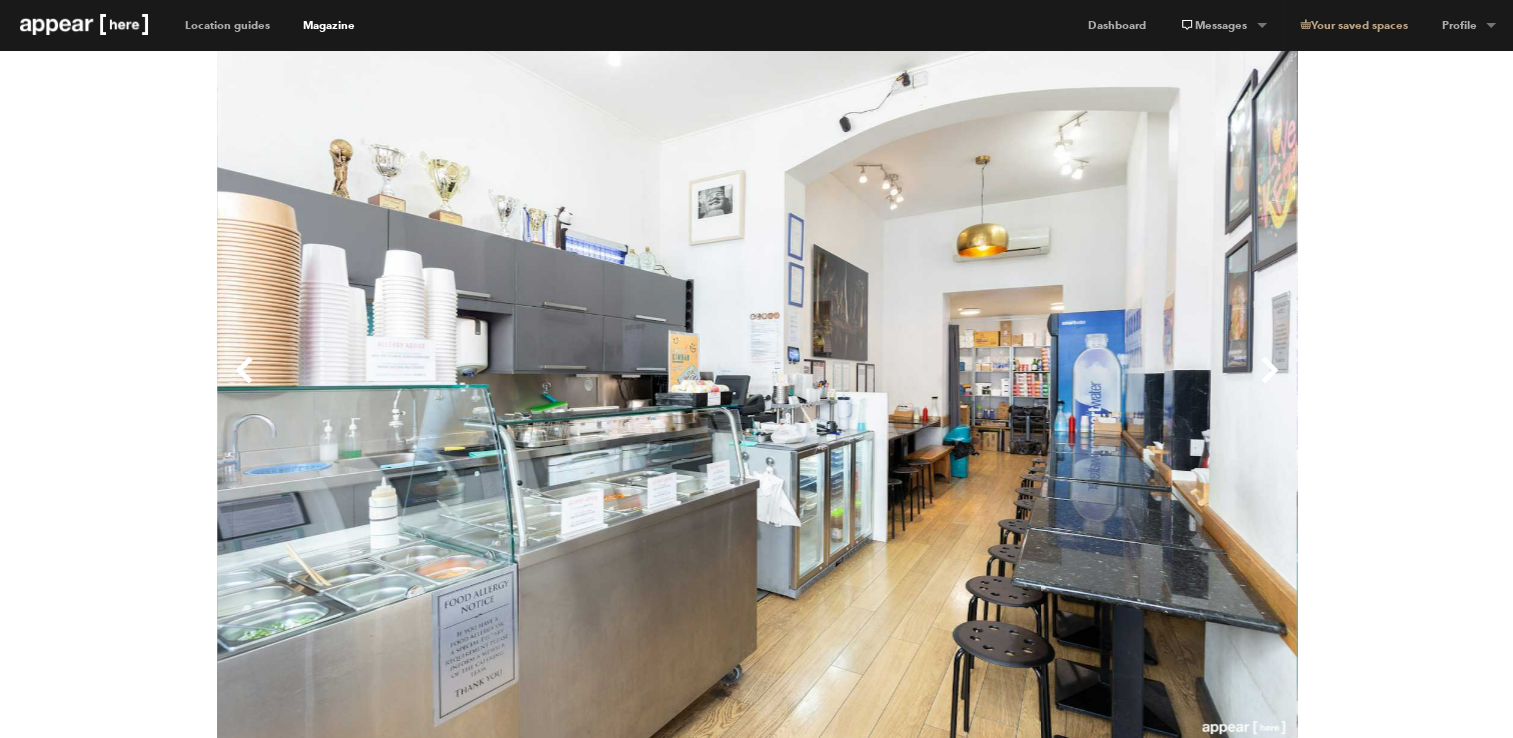 scroll, scrollTop: 0, scrollLeft: 0, axis: both 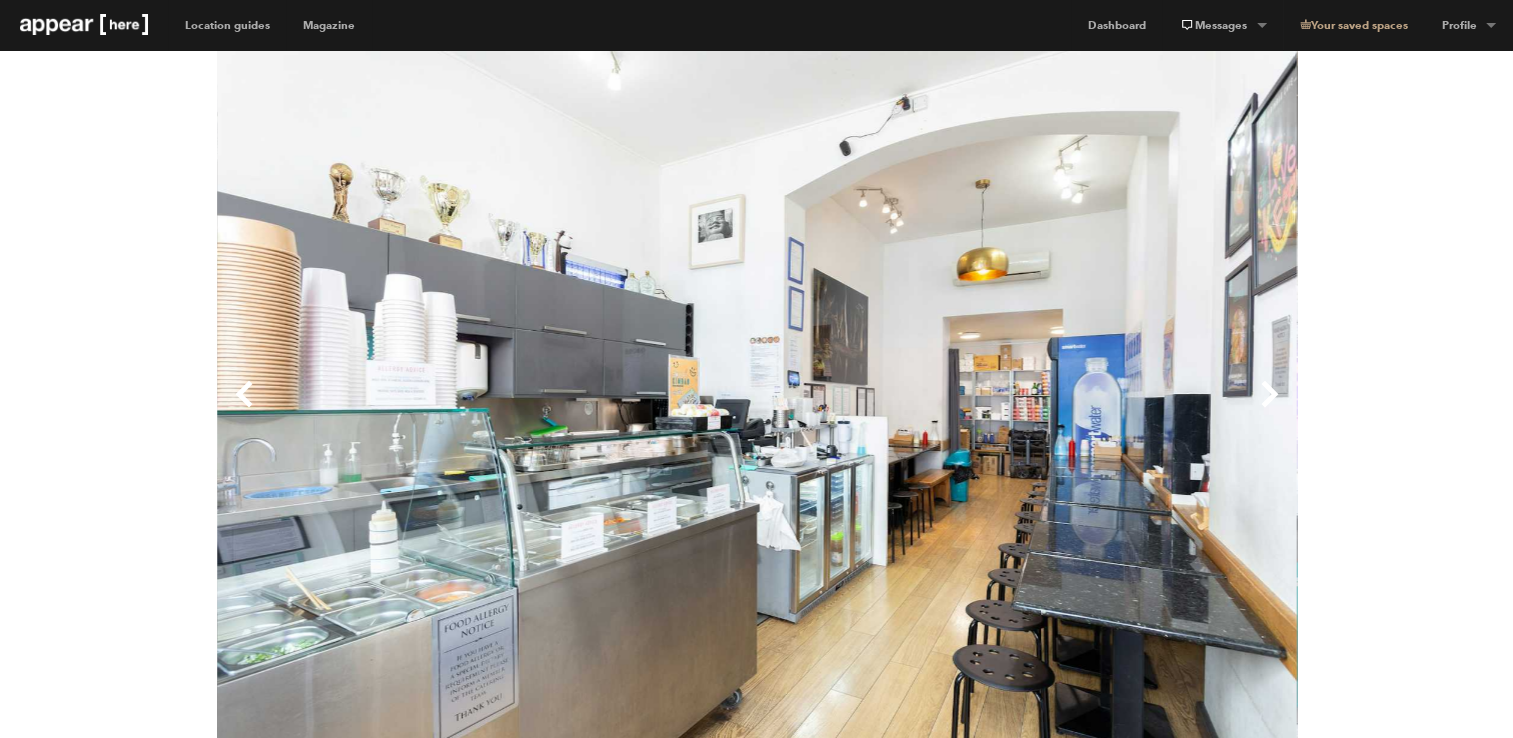 drag, startPoint x: 1411, startPoint y: 129, endPoint x: 1379, endPoint y: 135, distance: 32.55764 